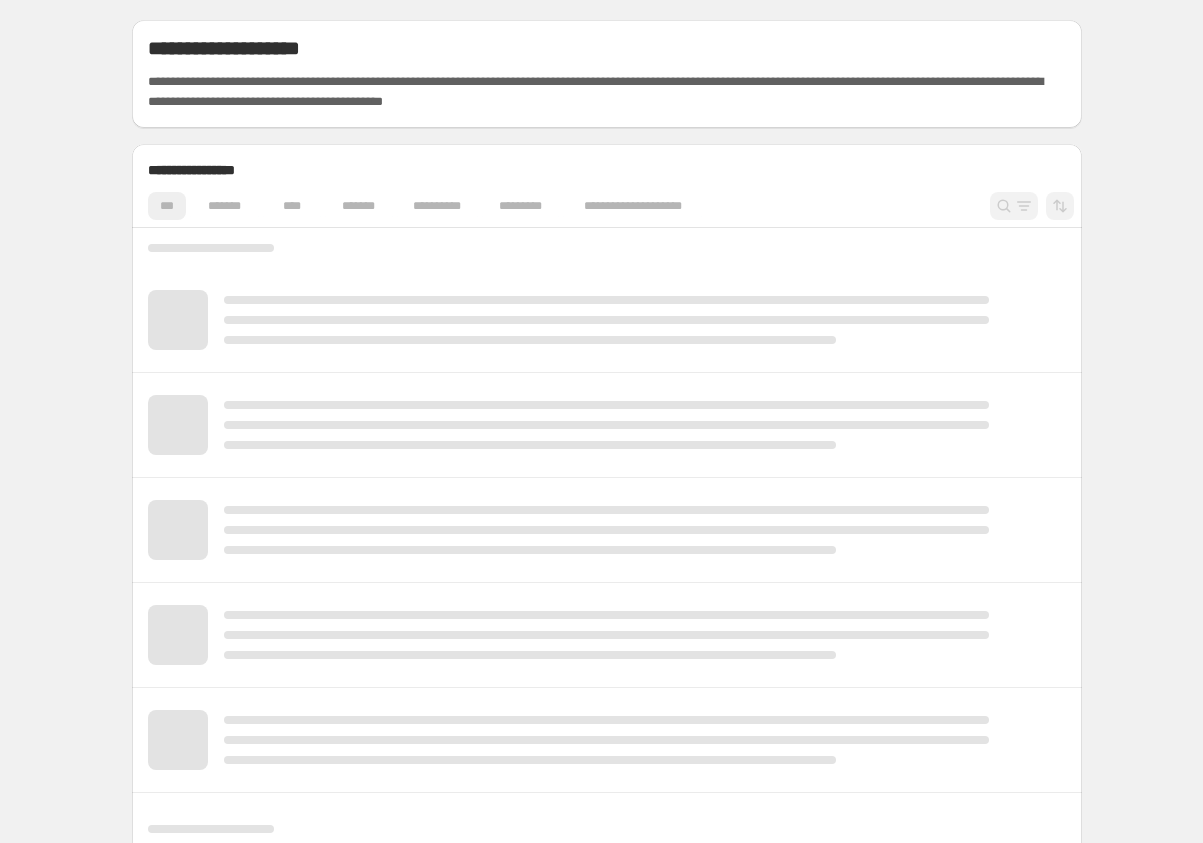 scroll, scrollTop: 0, scrollLeft: 0, axis: both 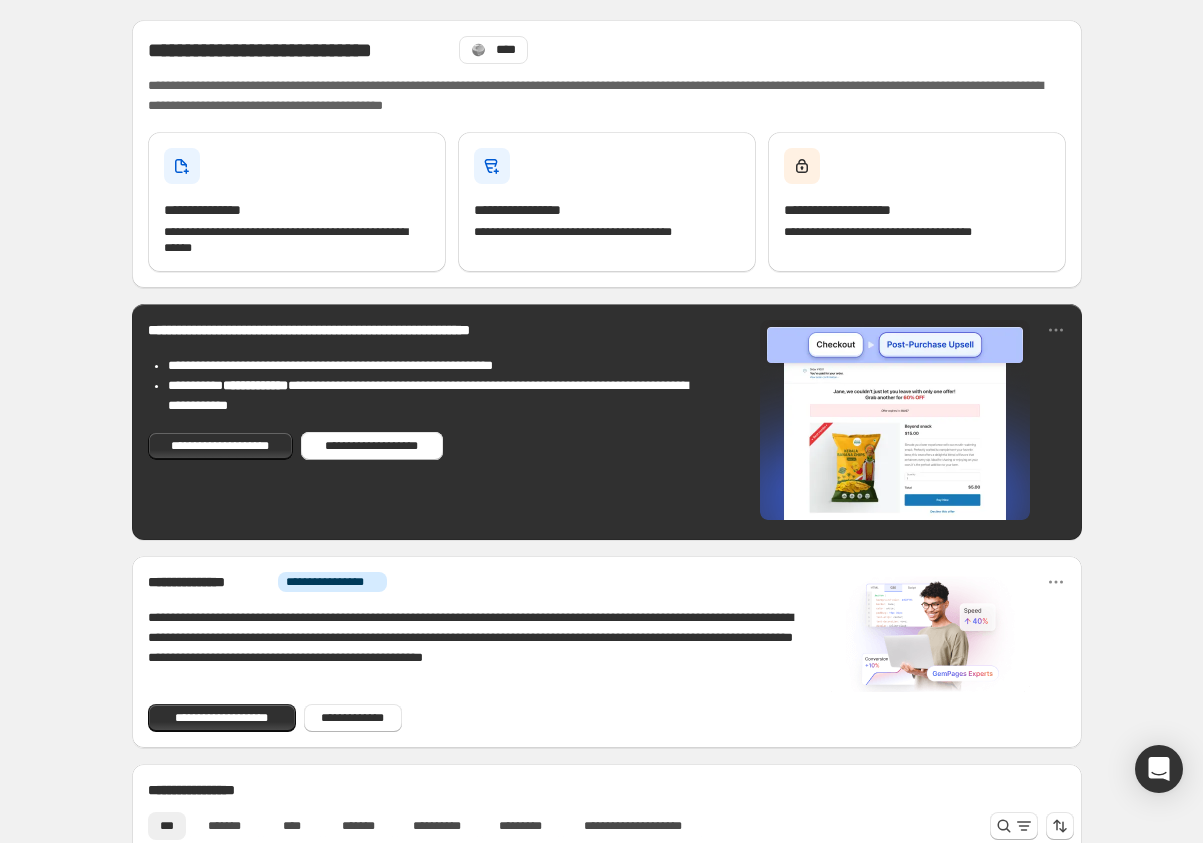 click on "**********" at bounding box center [606, 1013] 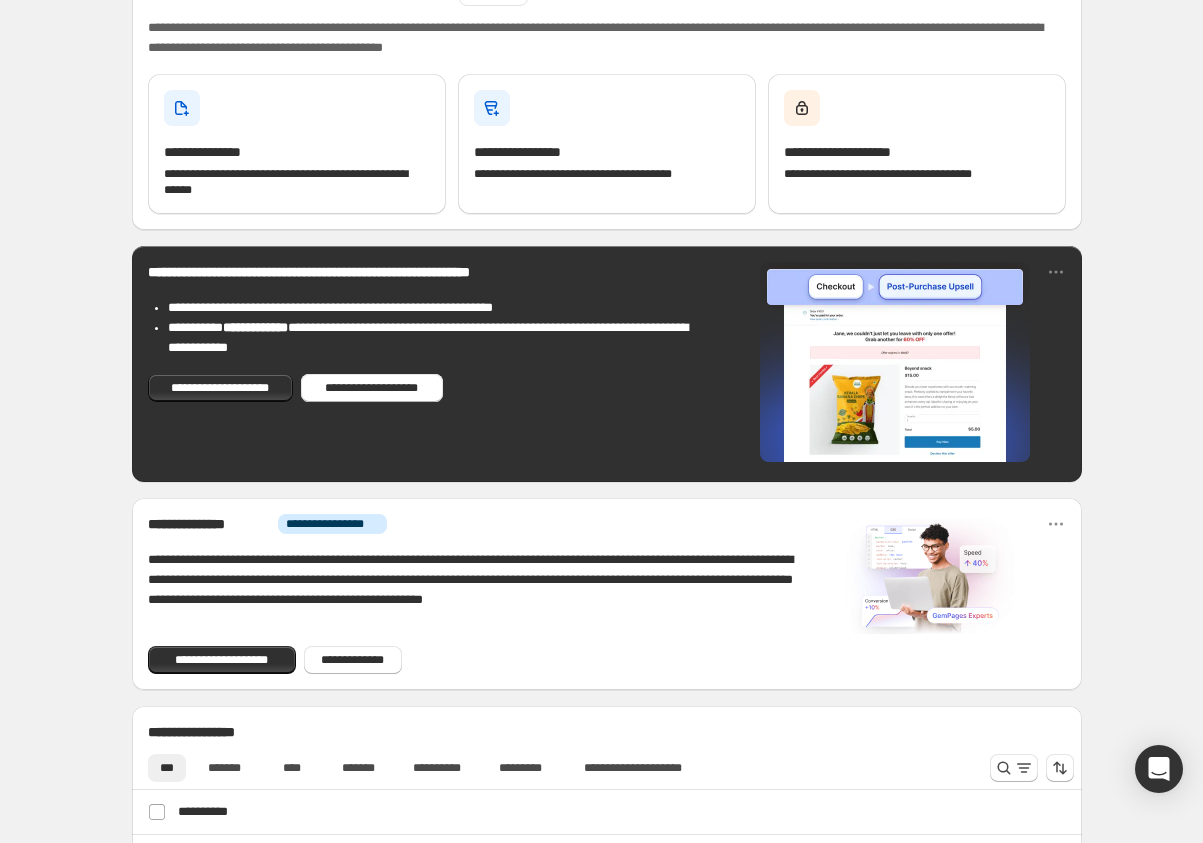 scroll, scrollTop: 0, scrollLeft: 0, axis: both 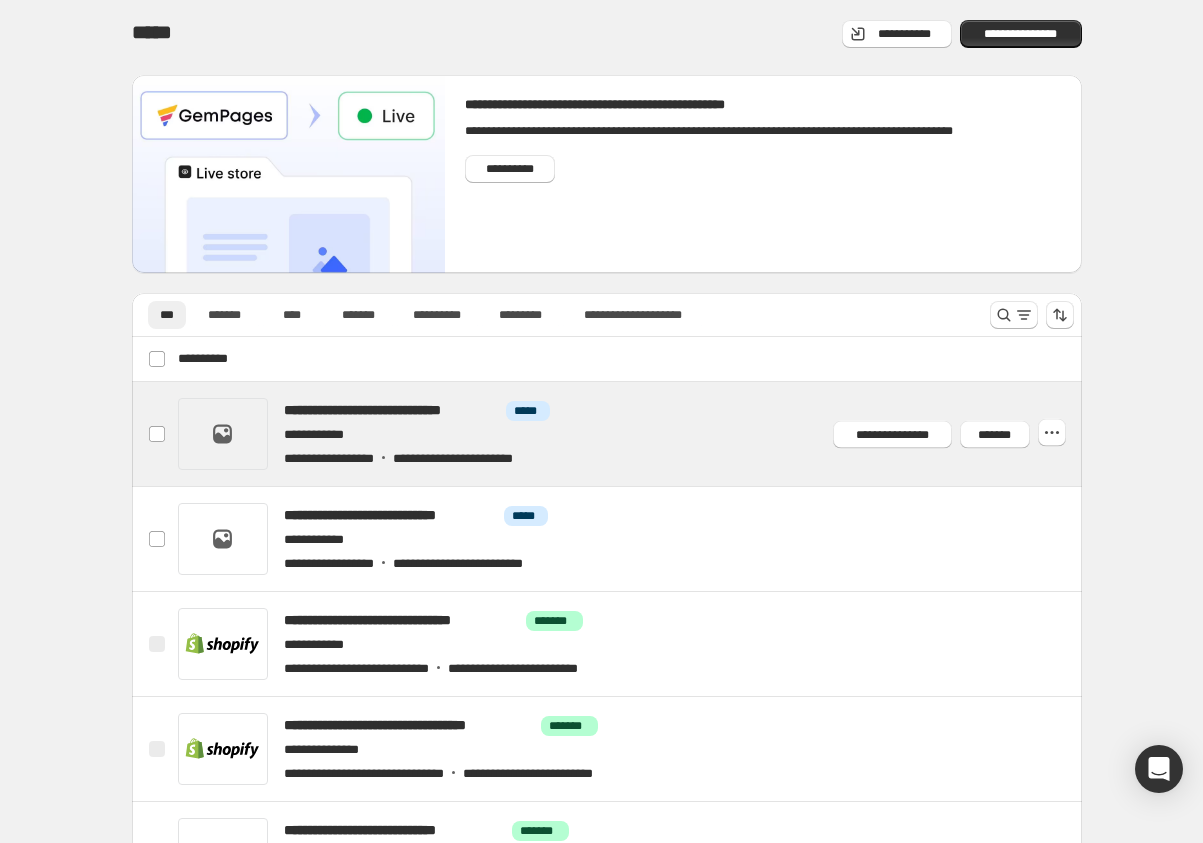 click at bounding box center [630, 434] 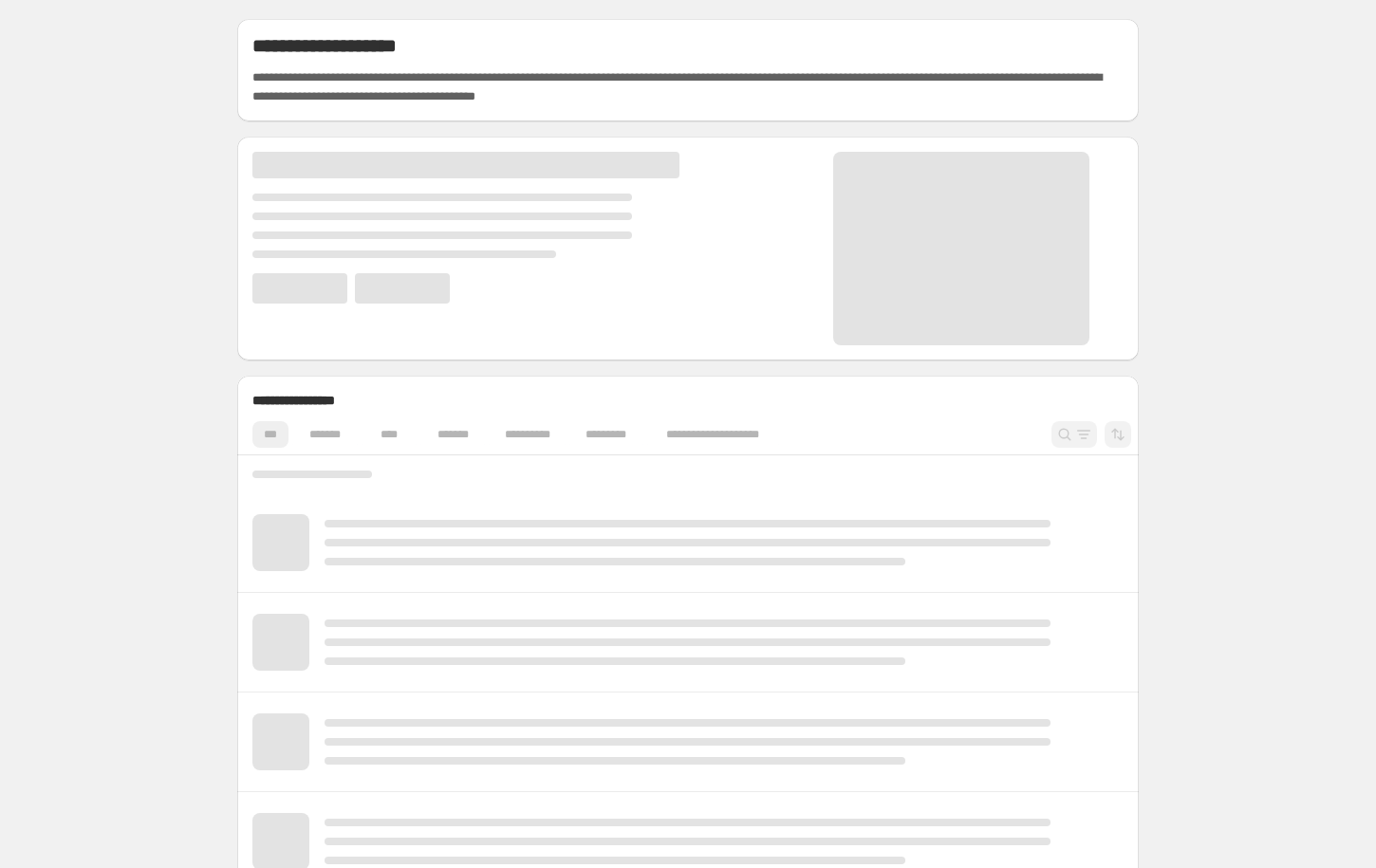 scroll, scrollTop: 0, scrollLeft: 0, axis: both 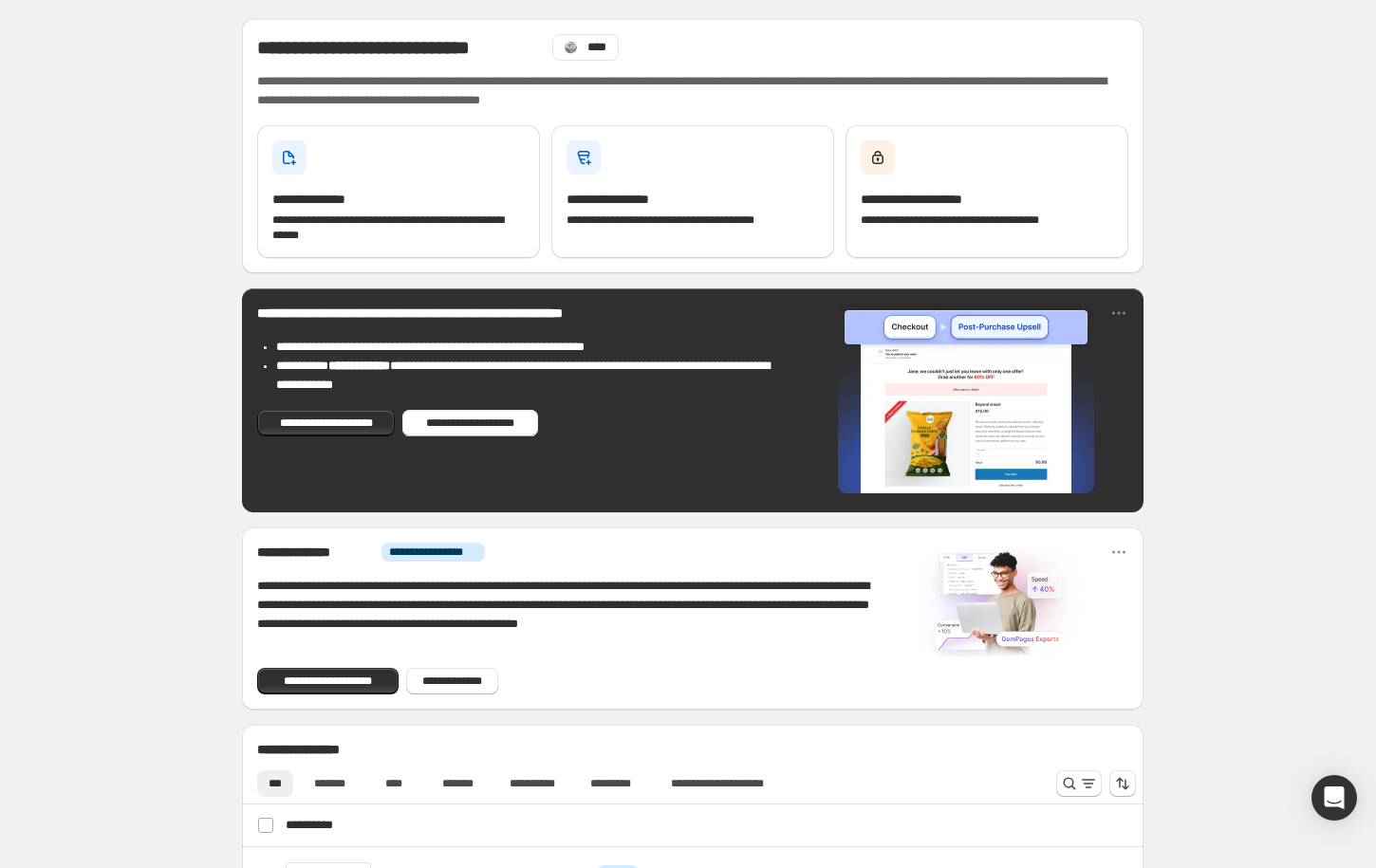 click on "**********" at bounding box center [693, 961] 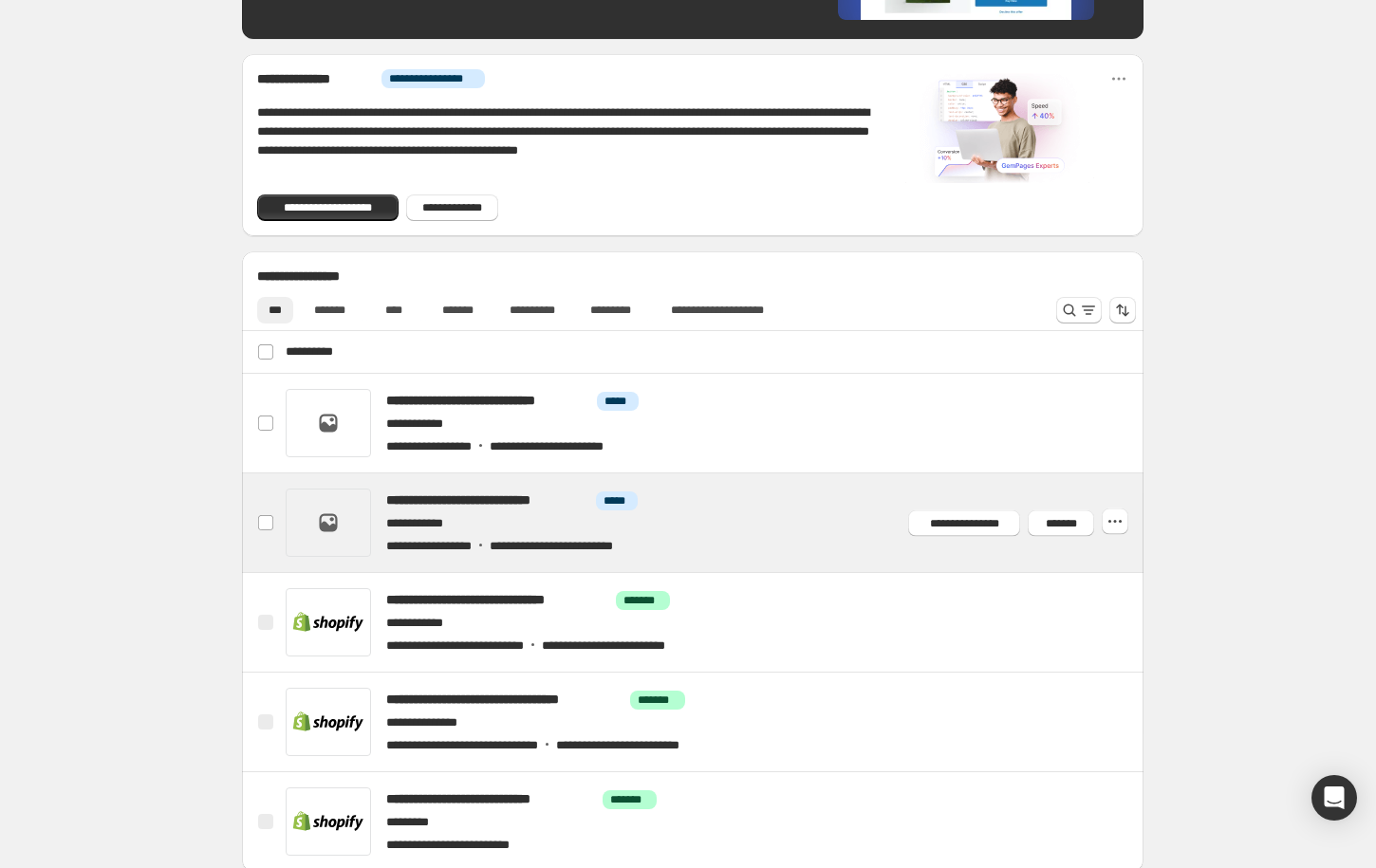 scroll, scrollTop: 474, scrollLeft: 0, axis: vertical 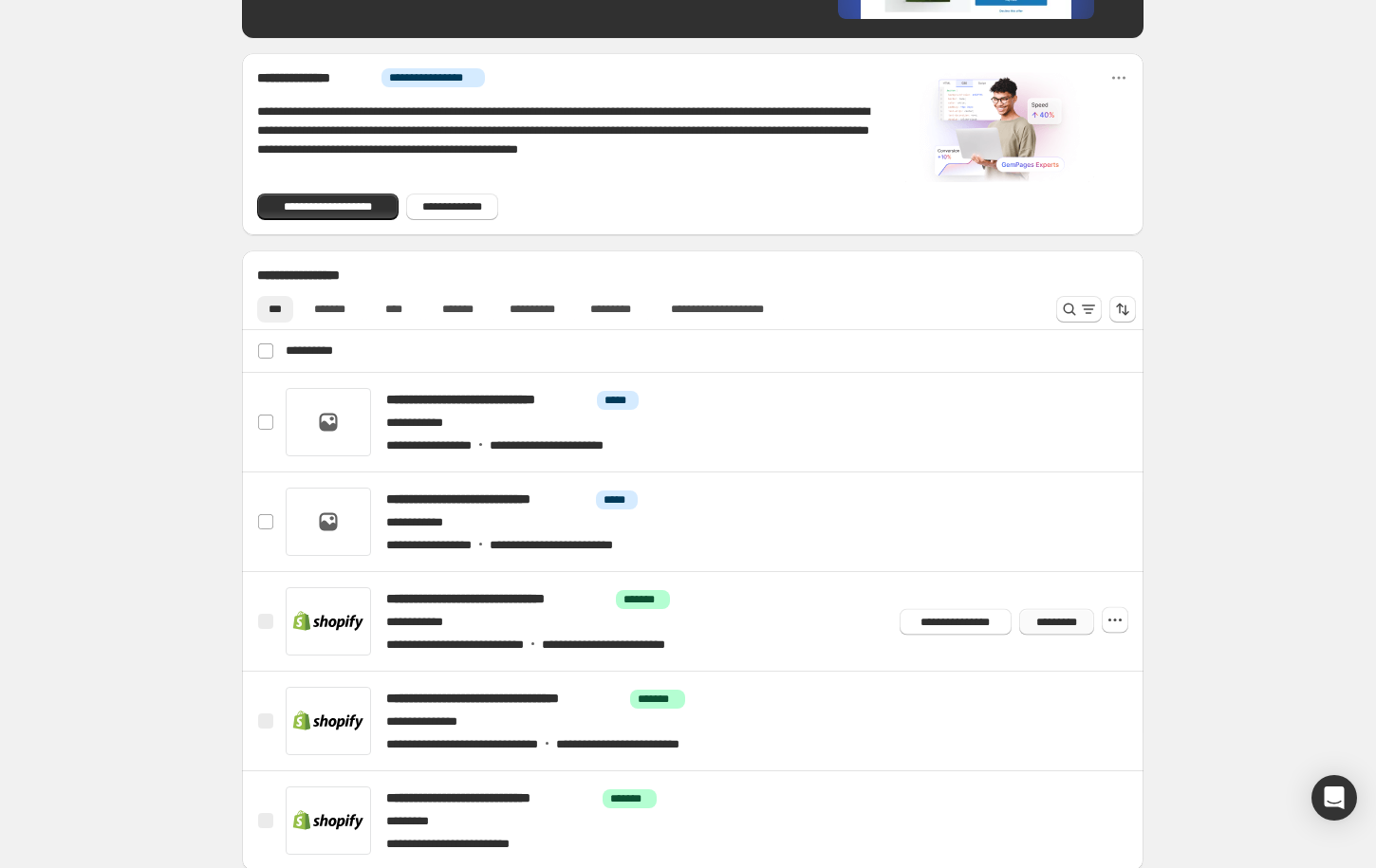 click on "*********" at bounding box center [1056, 621] 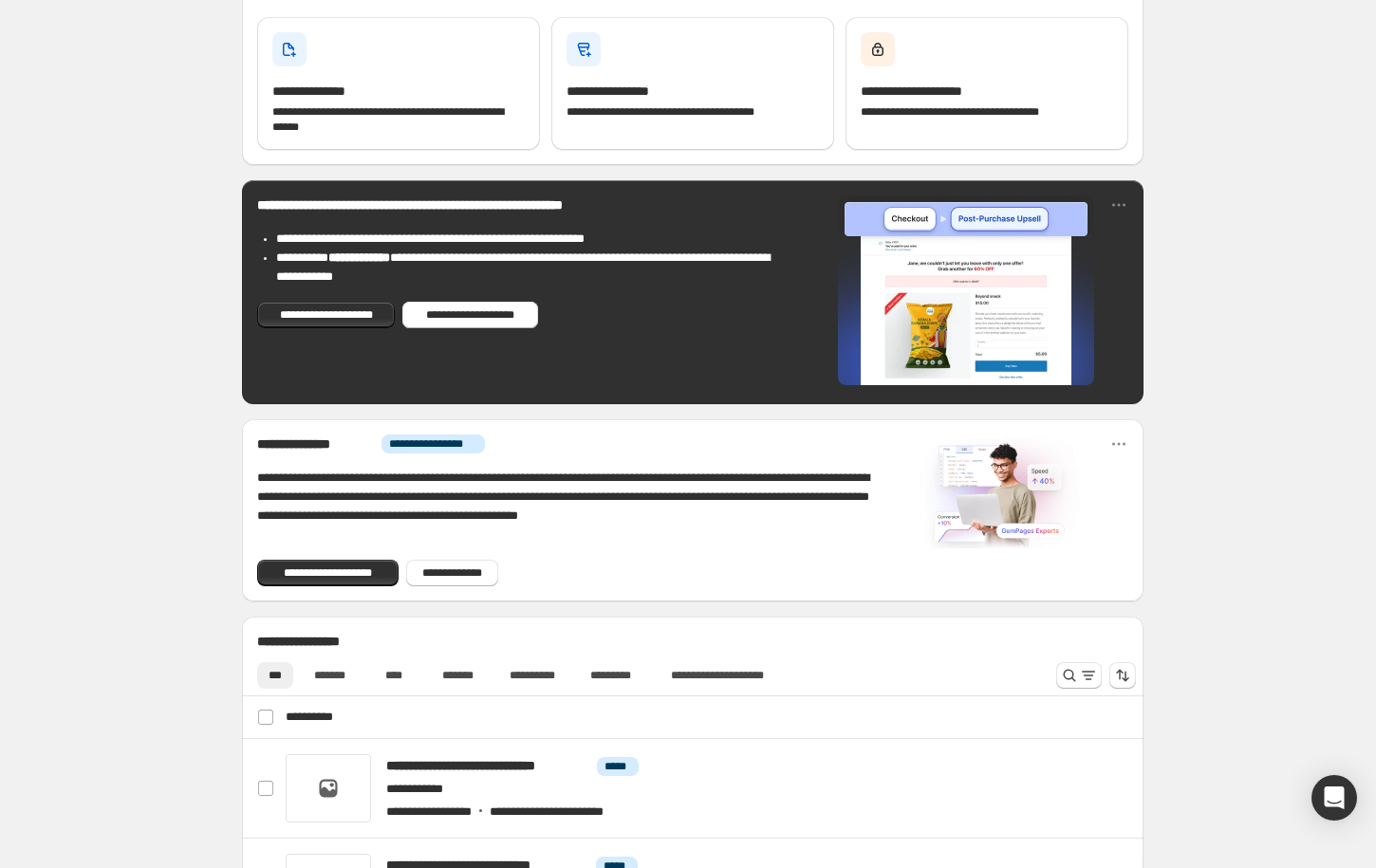 scroll, scrollTop: 0, scrollLeft: 0, axis: both 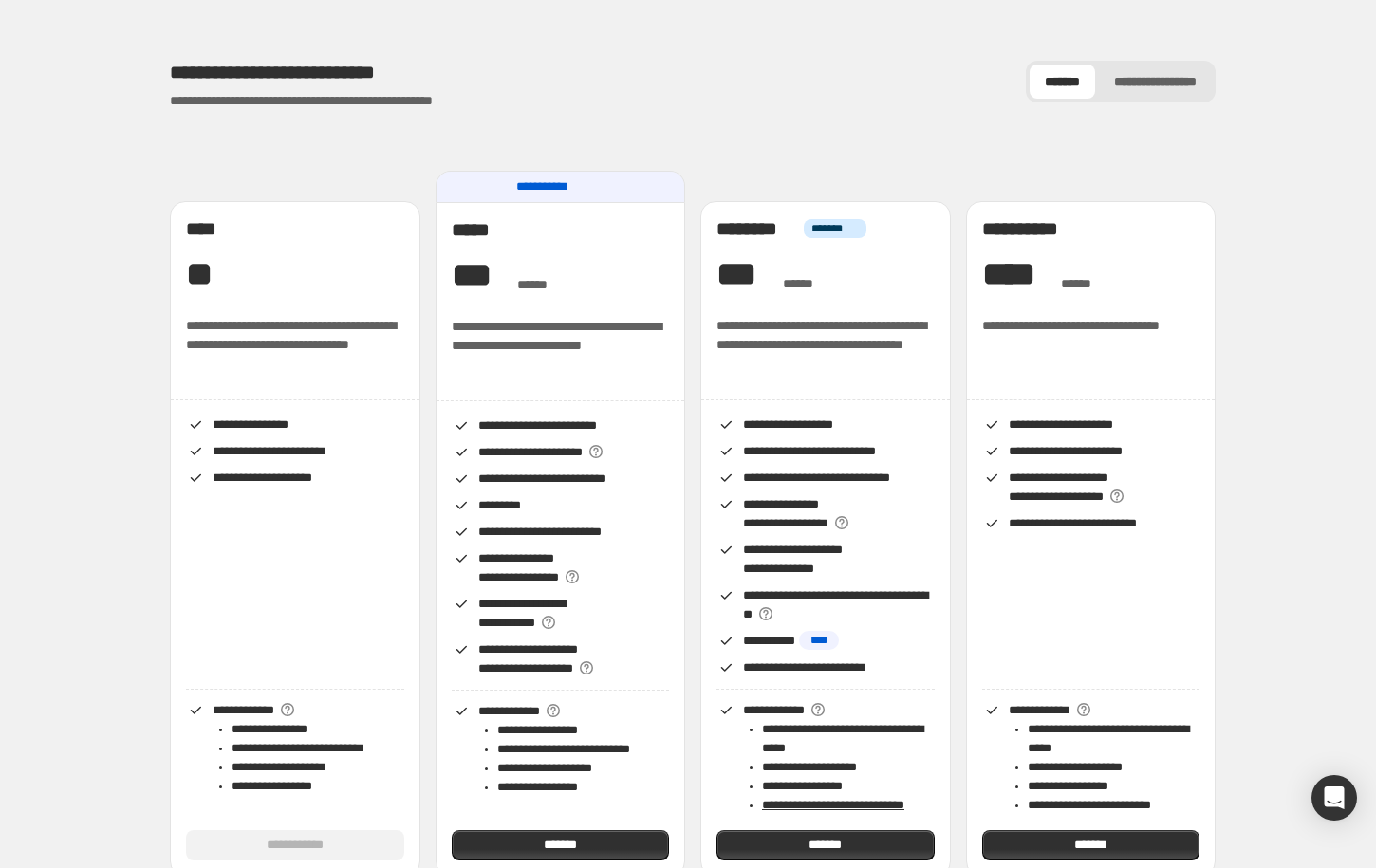 click on "**********" at bounding box center [1058, 487] 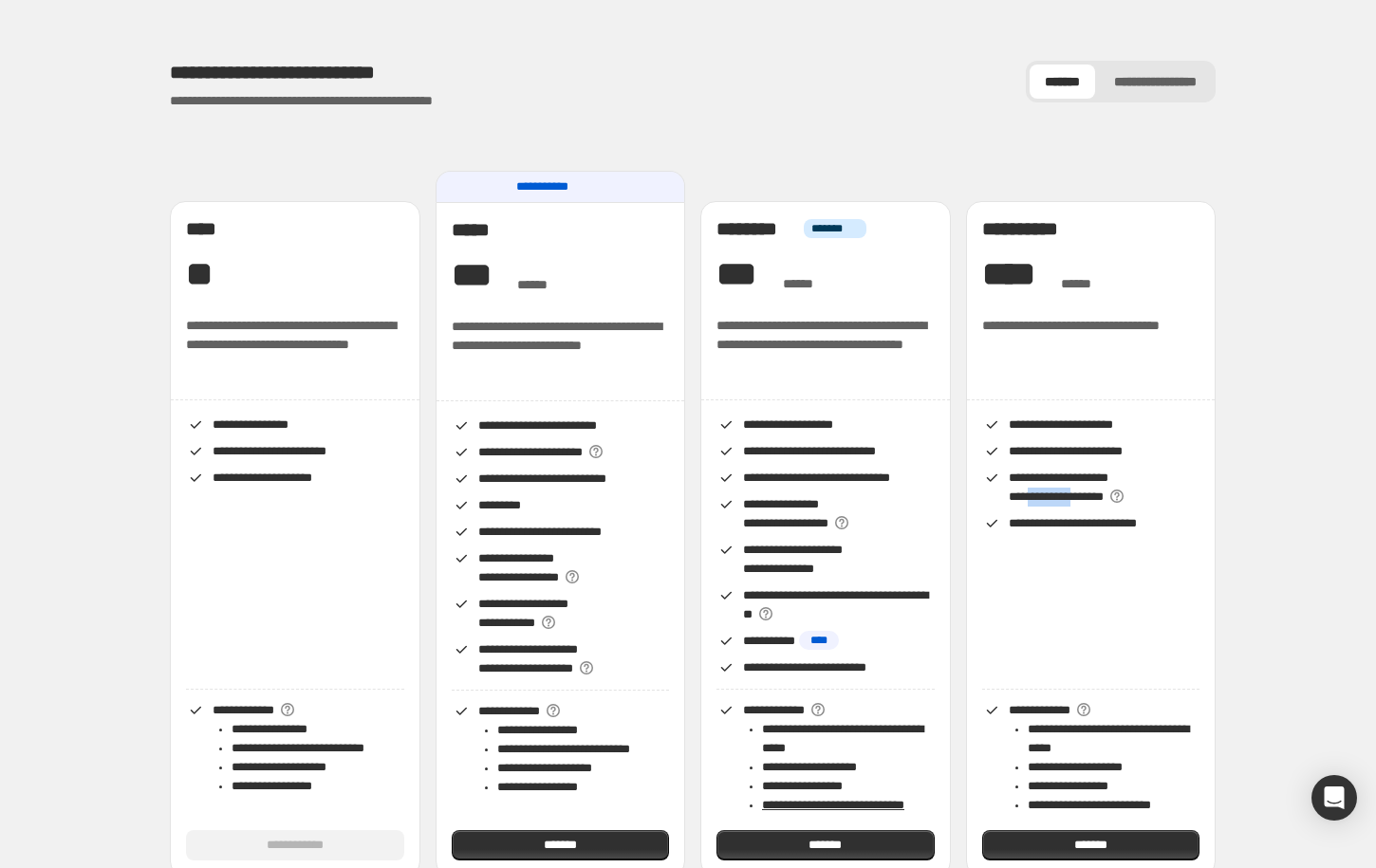 click on "**********" at bounding box center (1058, 487) 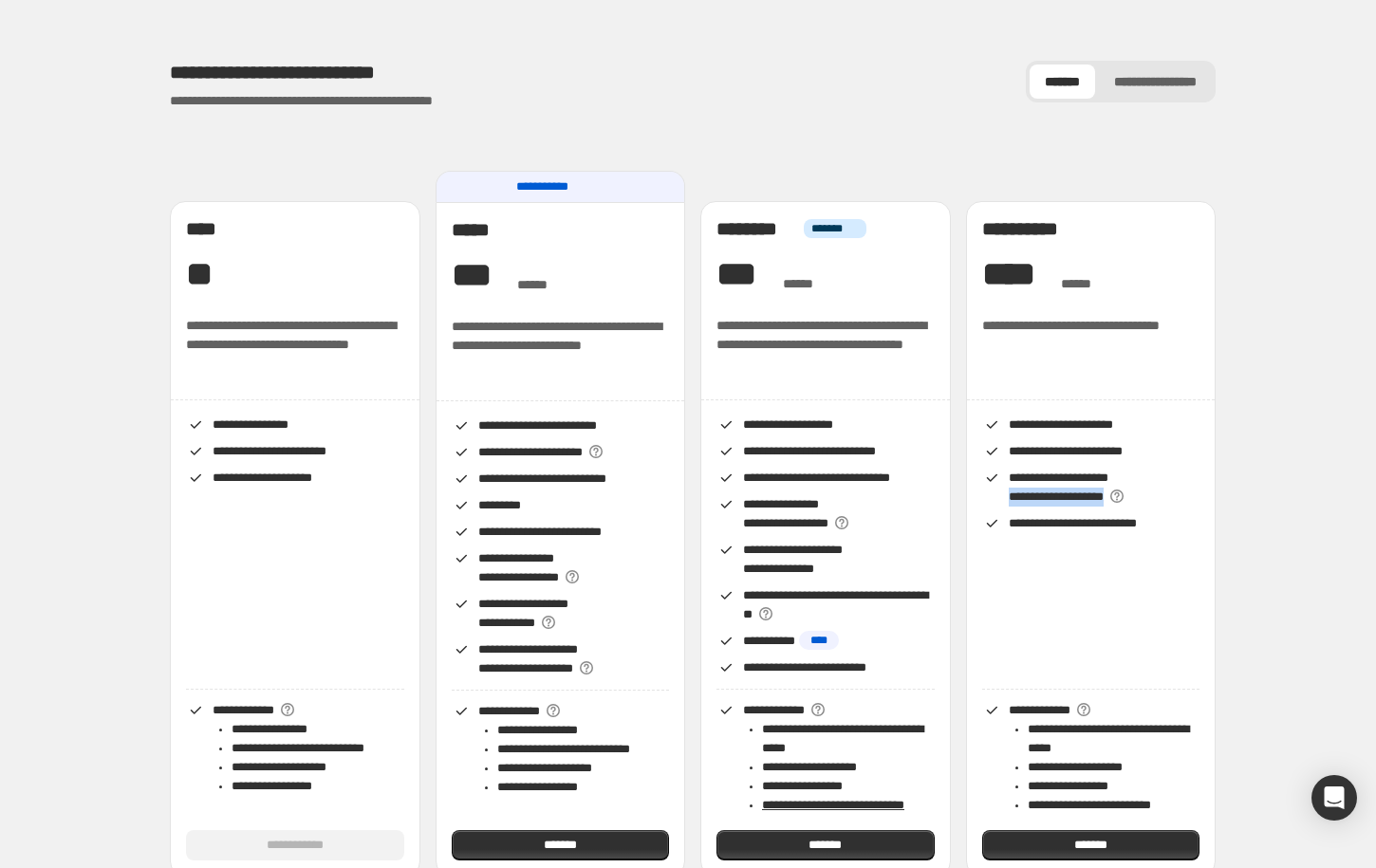 click on "**********" at bounding box center [1058, 487] 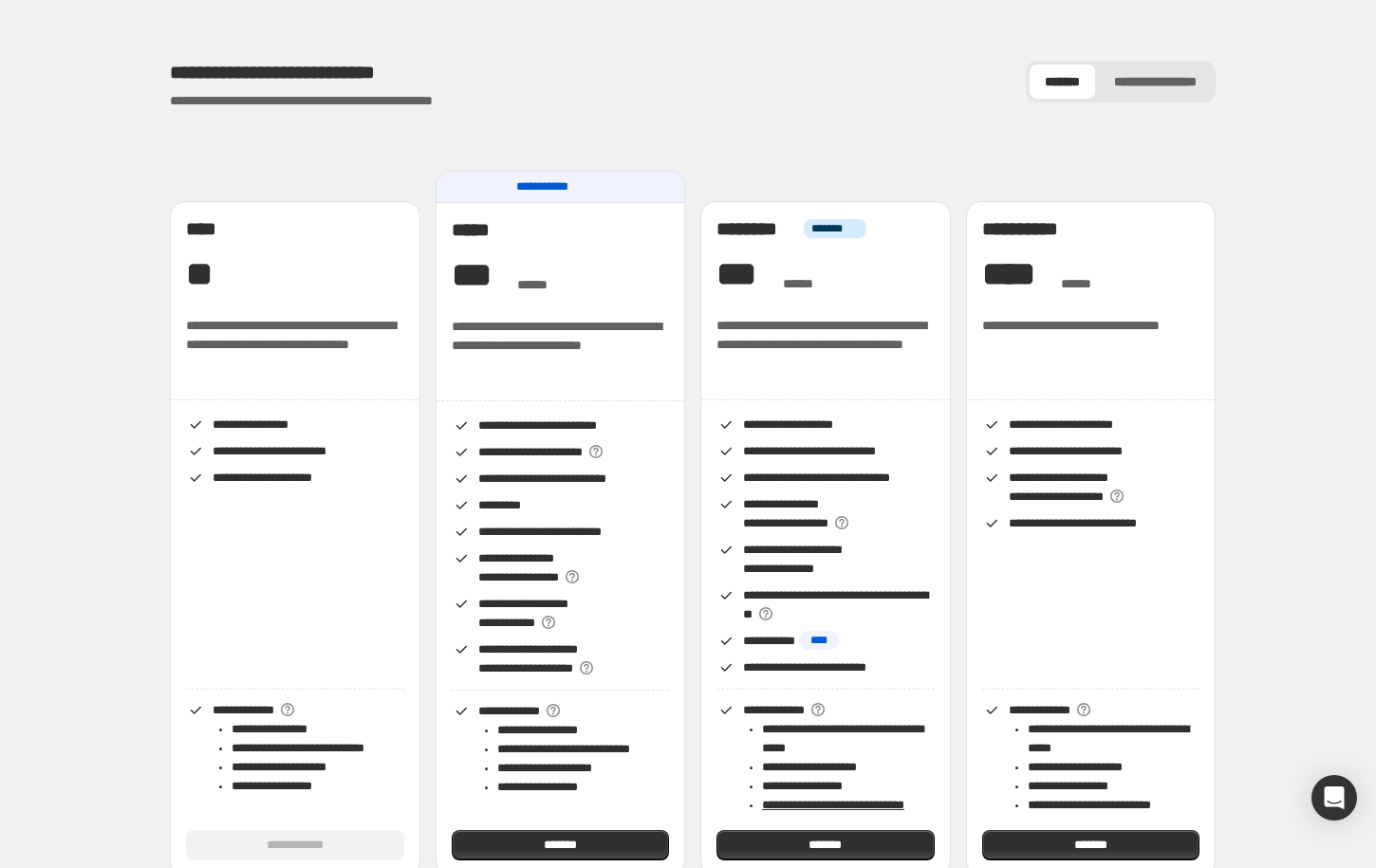 click on "**********" at bounding box center [1058, 487] 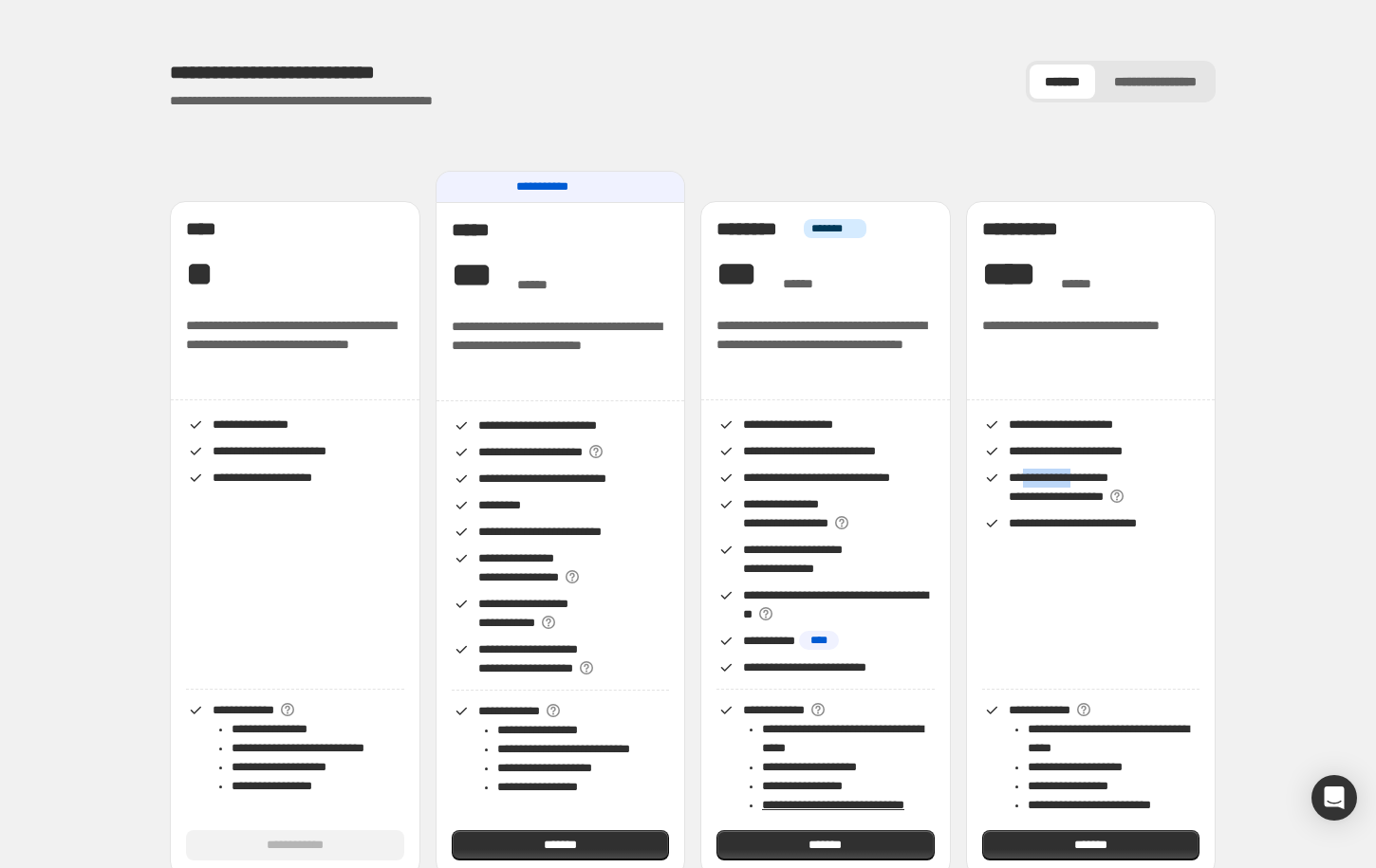 click on "**********" at bounding box center (1058, 487) 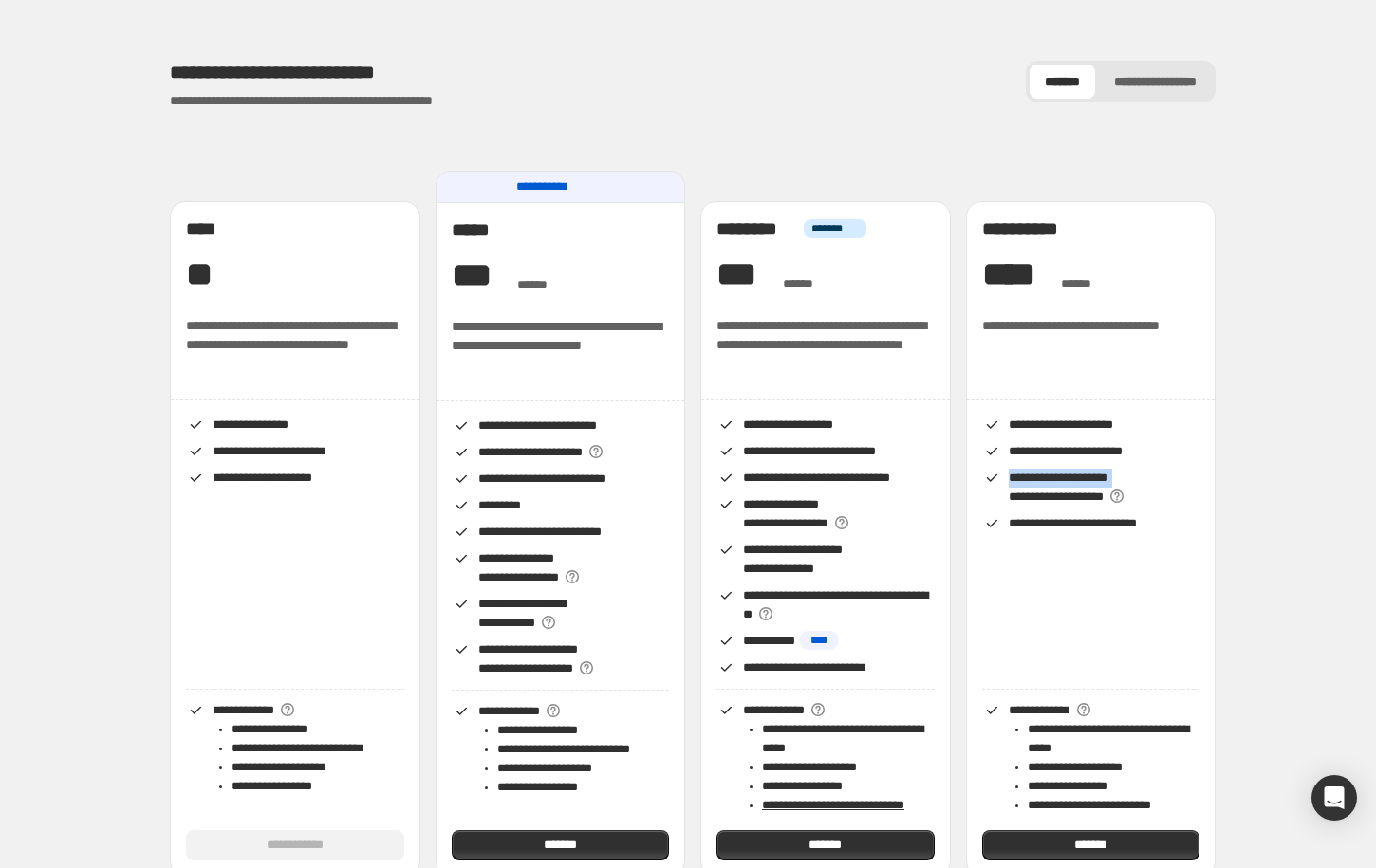 click on "**********" at bounding box center (1058, 487) 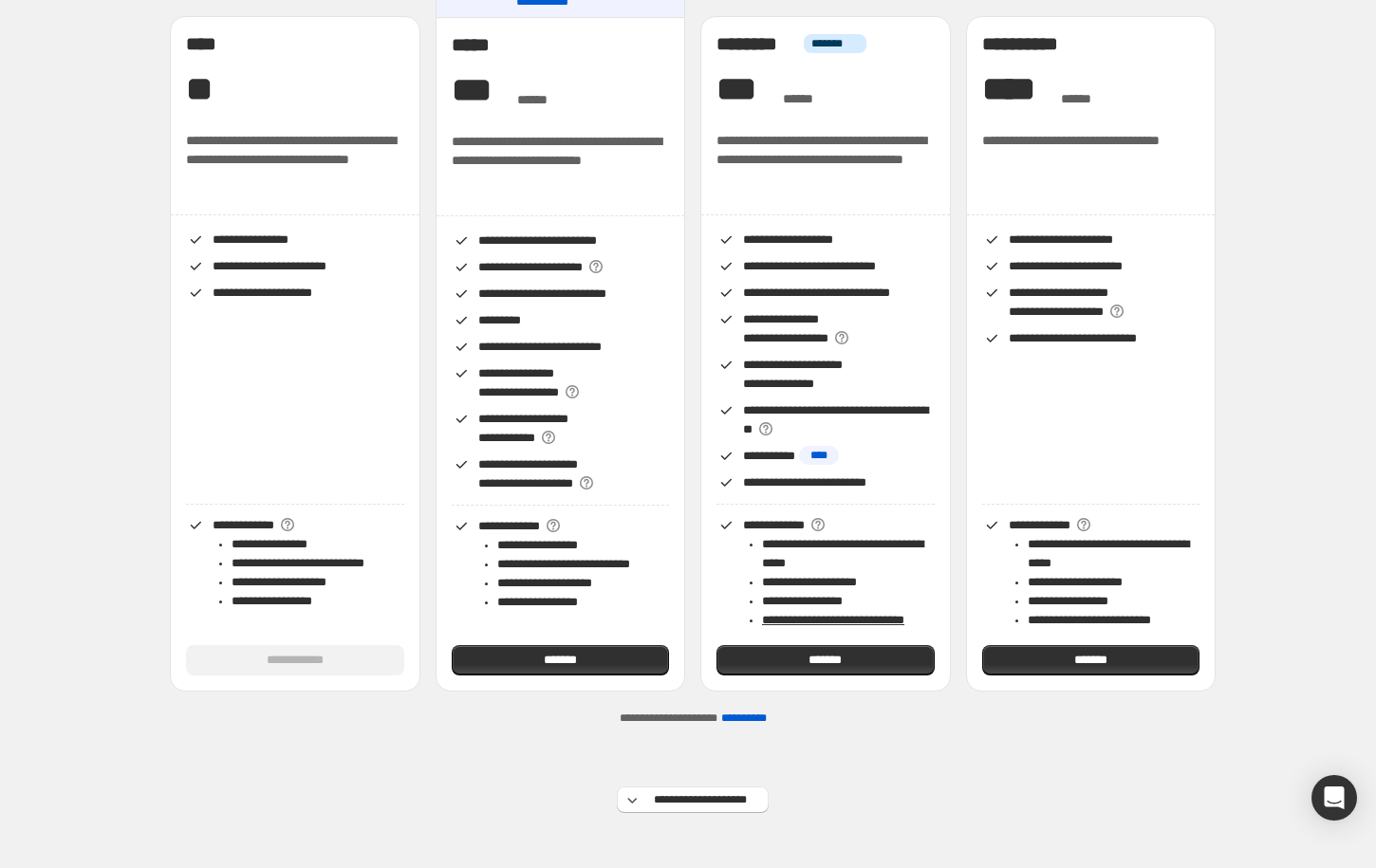 scroll, scrollTop: 190, scrollLeft: 0, axis: vertical 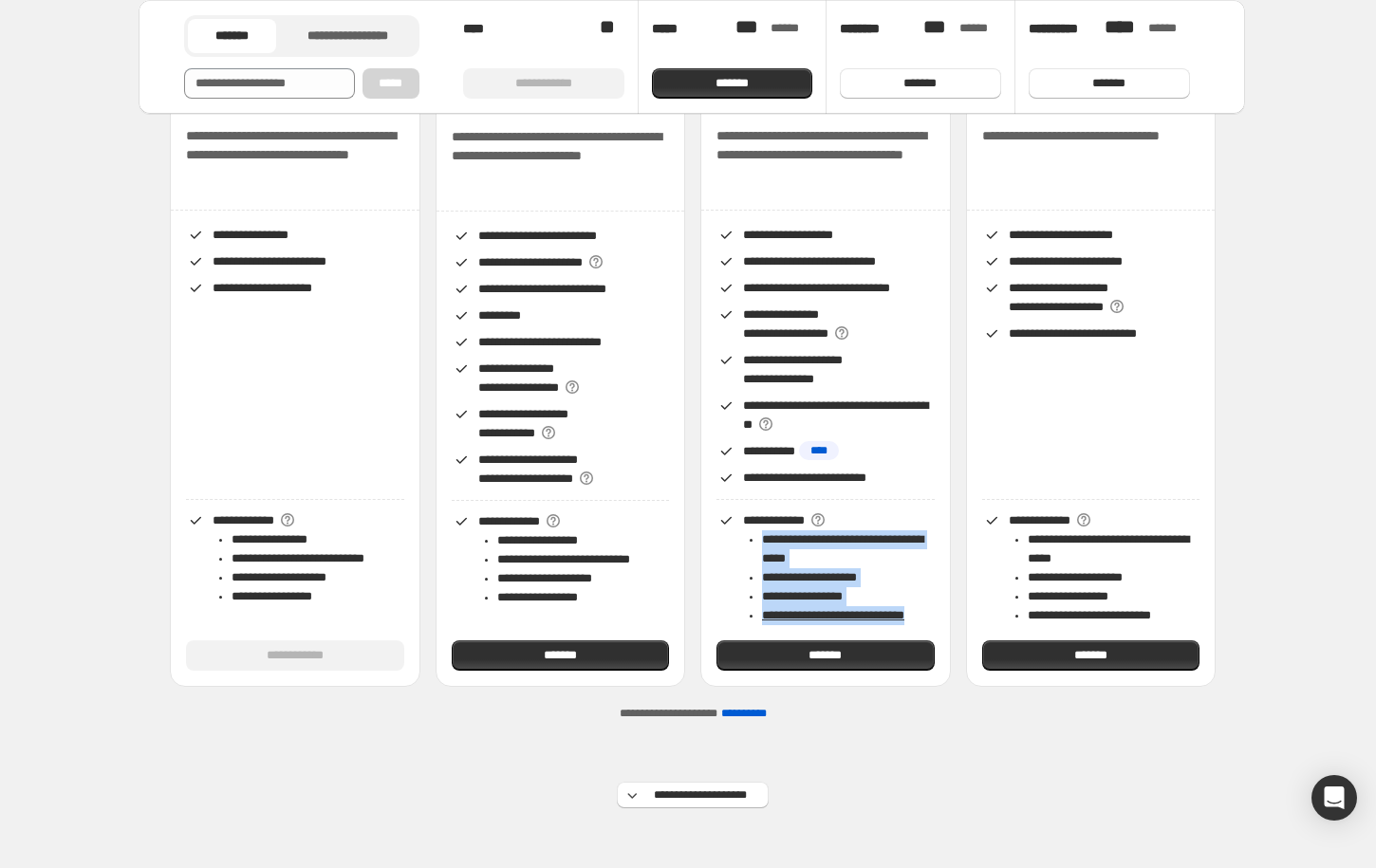 drag, startPoint x: 757, startPoint y: 542, endPoint x: 912, endPoint y: 633, distance: 179.7387 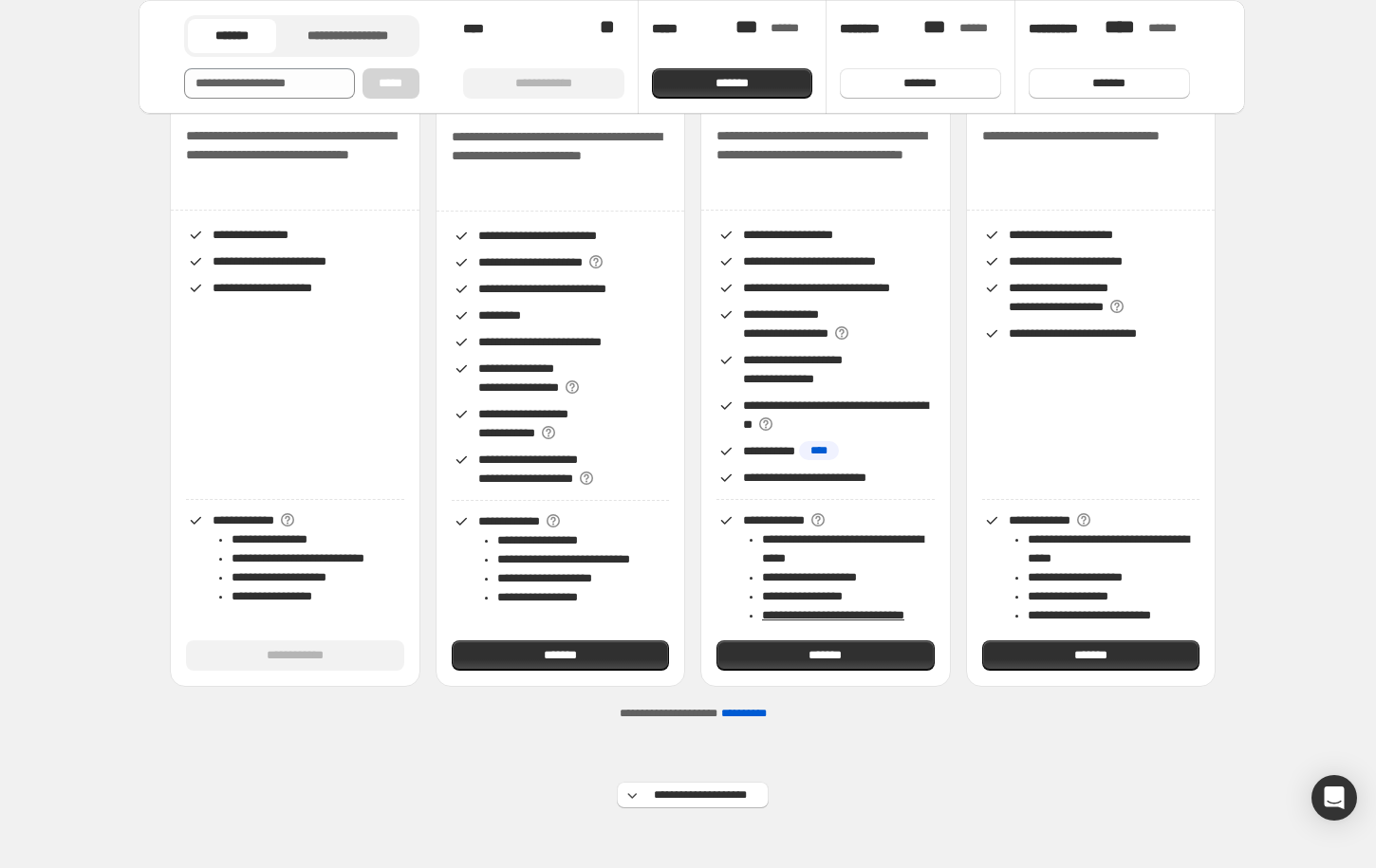 click on "**********" at bounding box center [1114, 616] 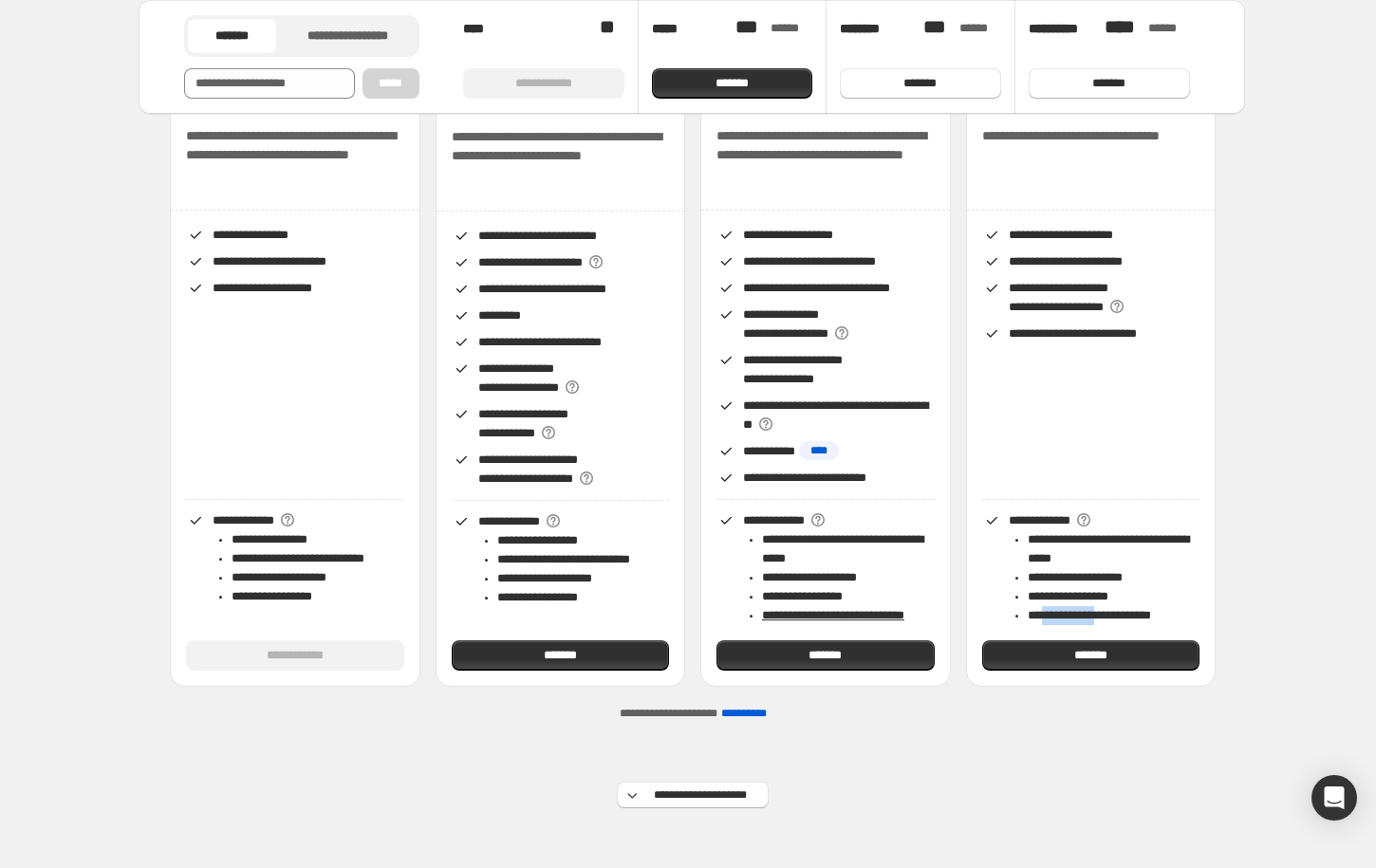click on "**********" at bounding box center (1114, 616) 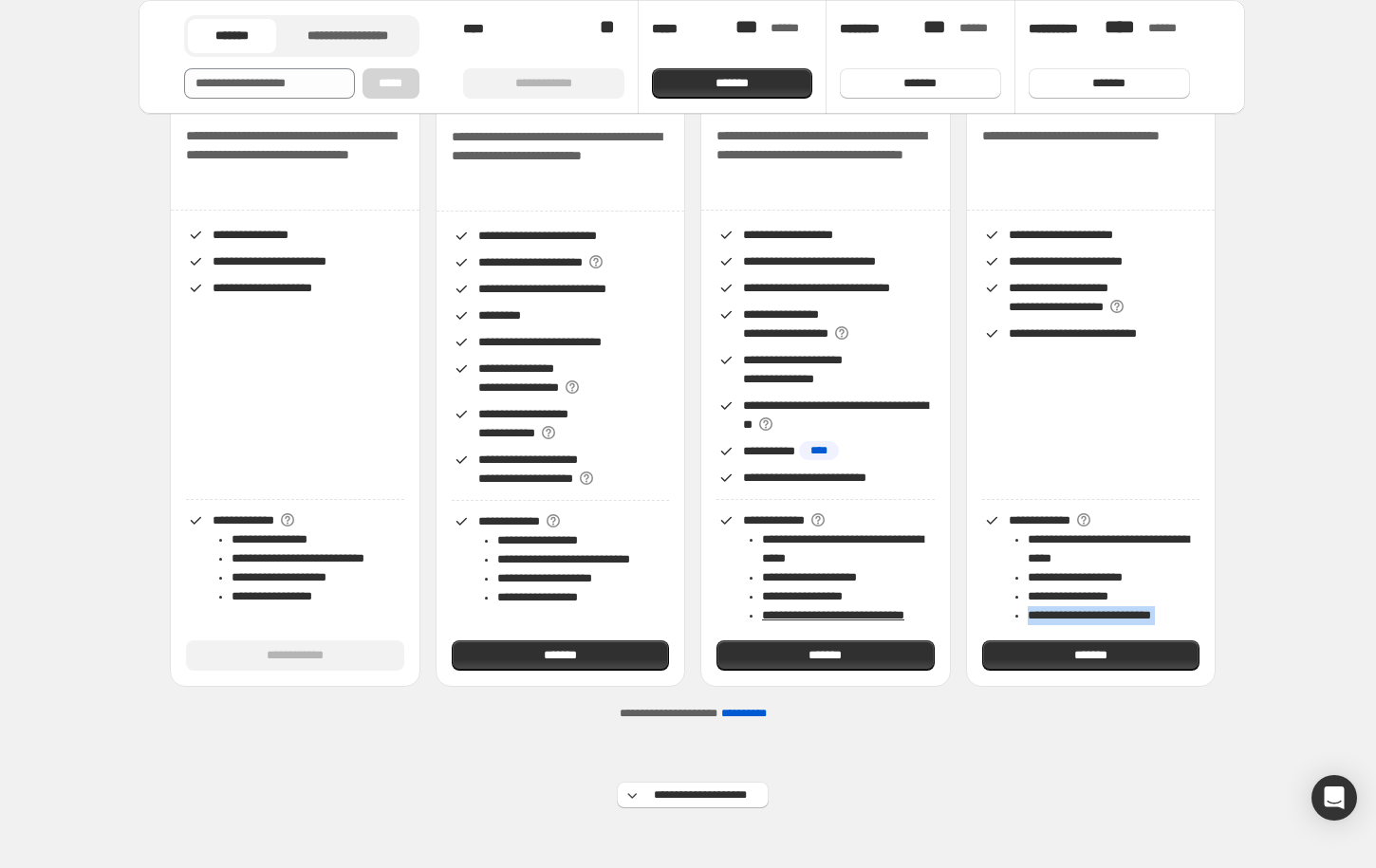 click on "**********" at bounding box center [1114, 616] 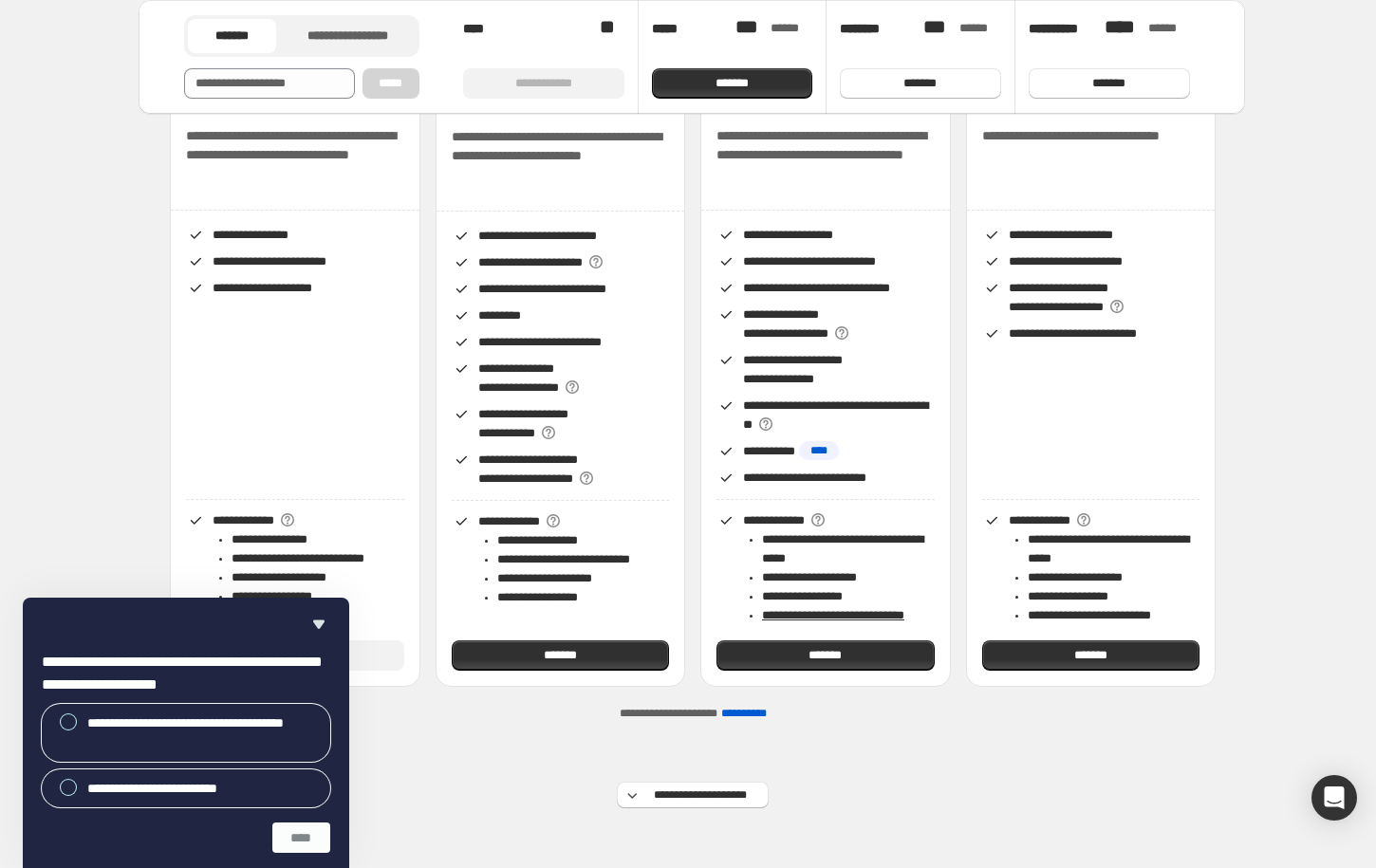 click on "**********" at bounding box center [1114, 597] 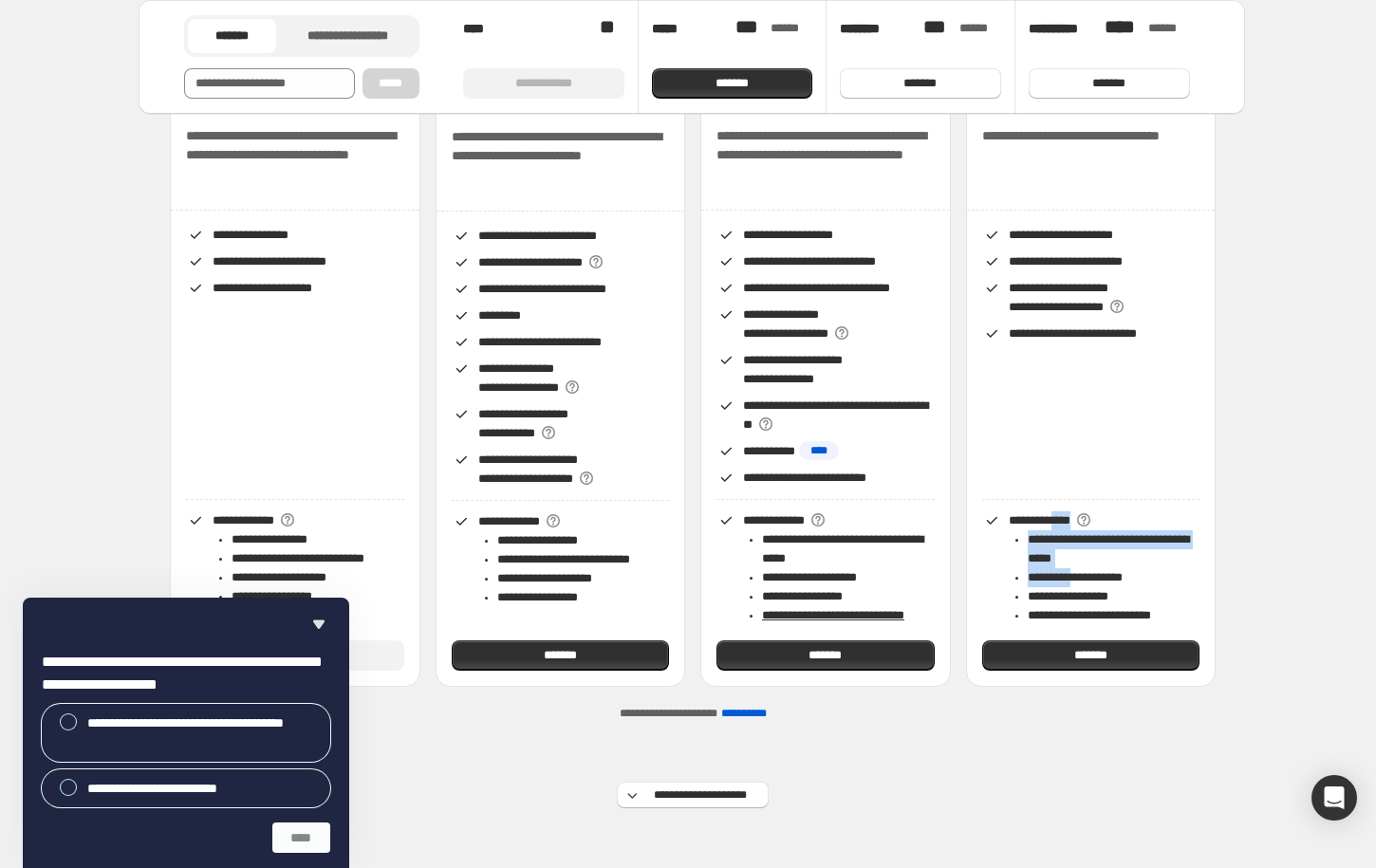 click on "**********" at bounding box center [1105, 568] 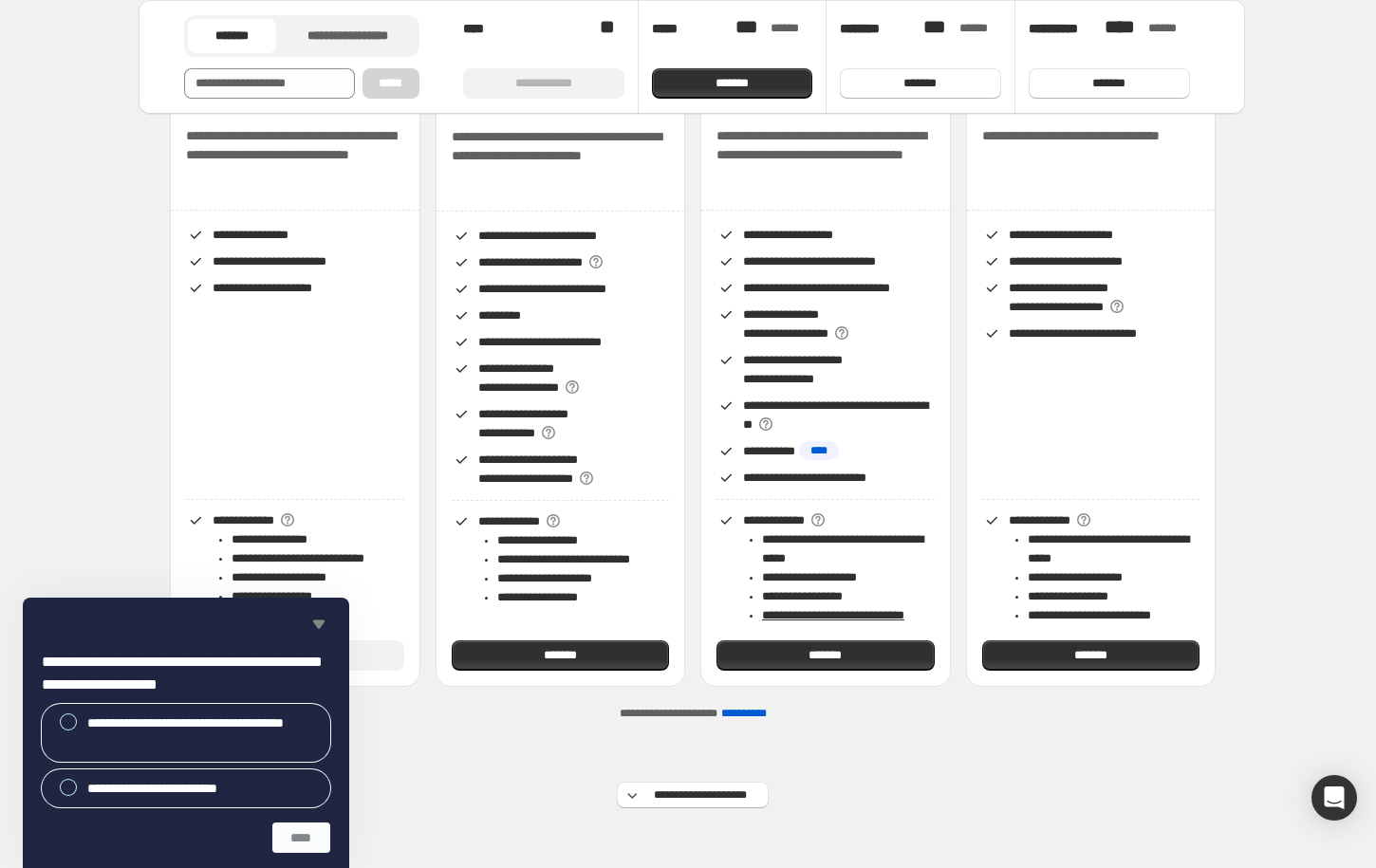 click 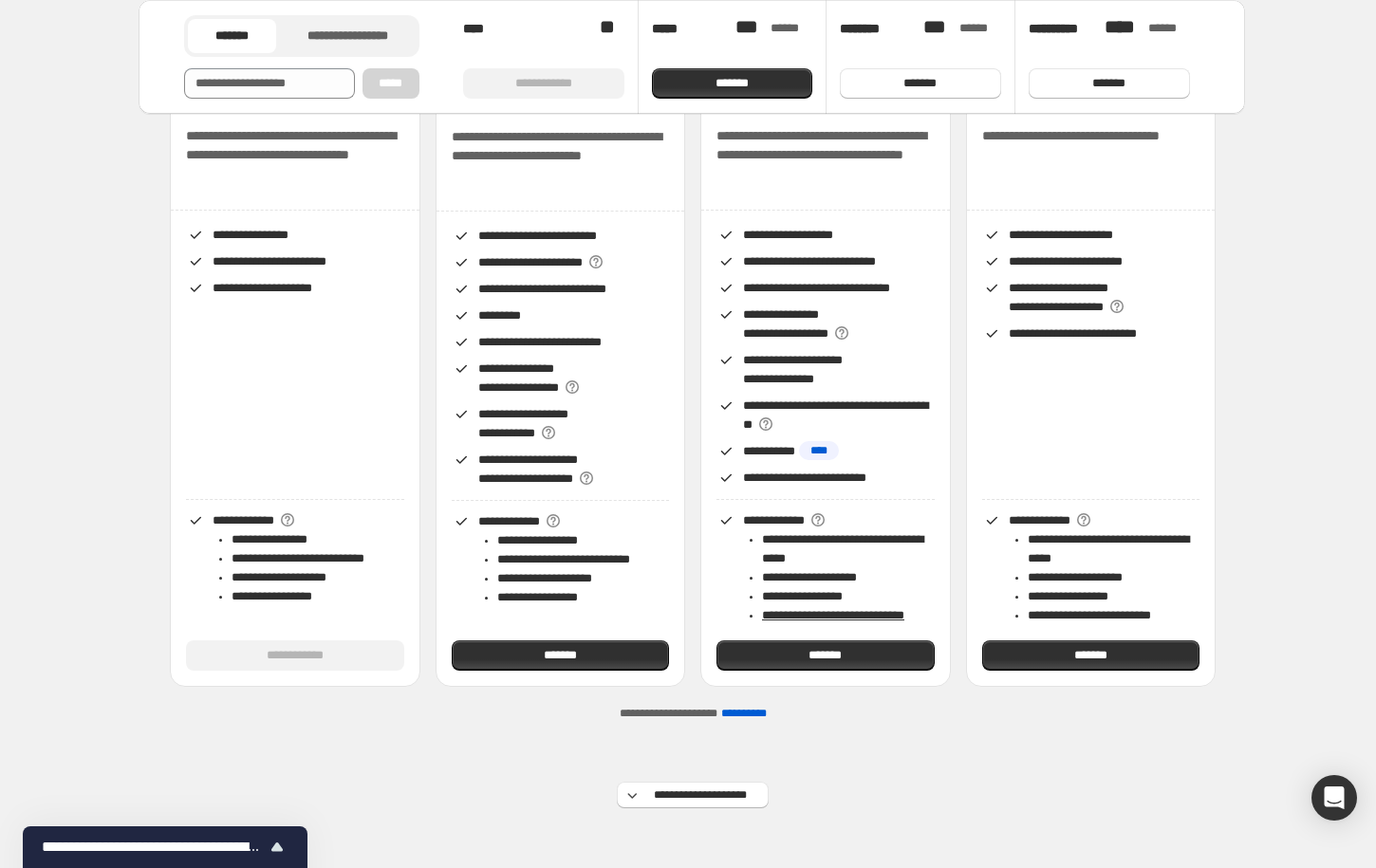click on "**********" at bounding box center (693, 1834) 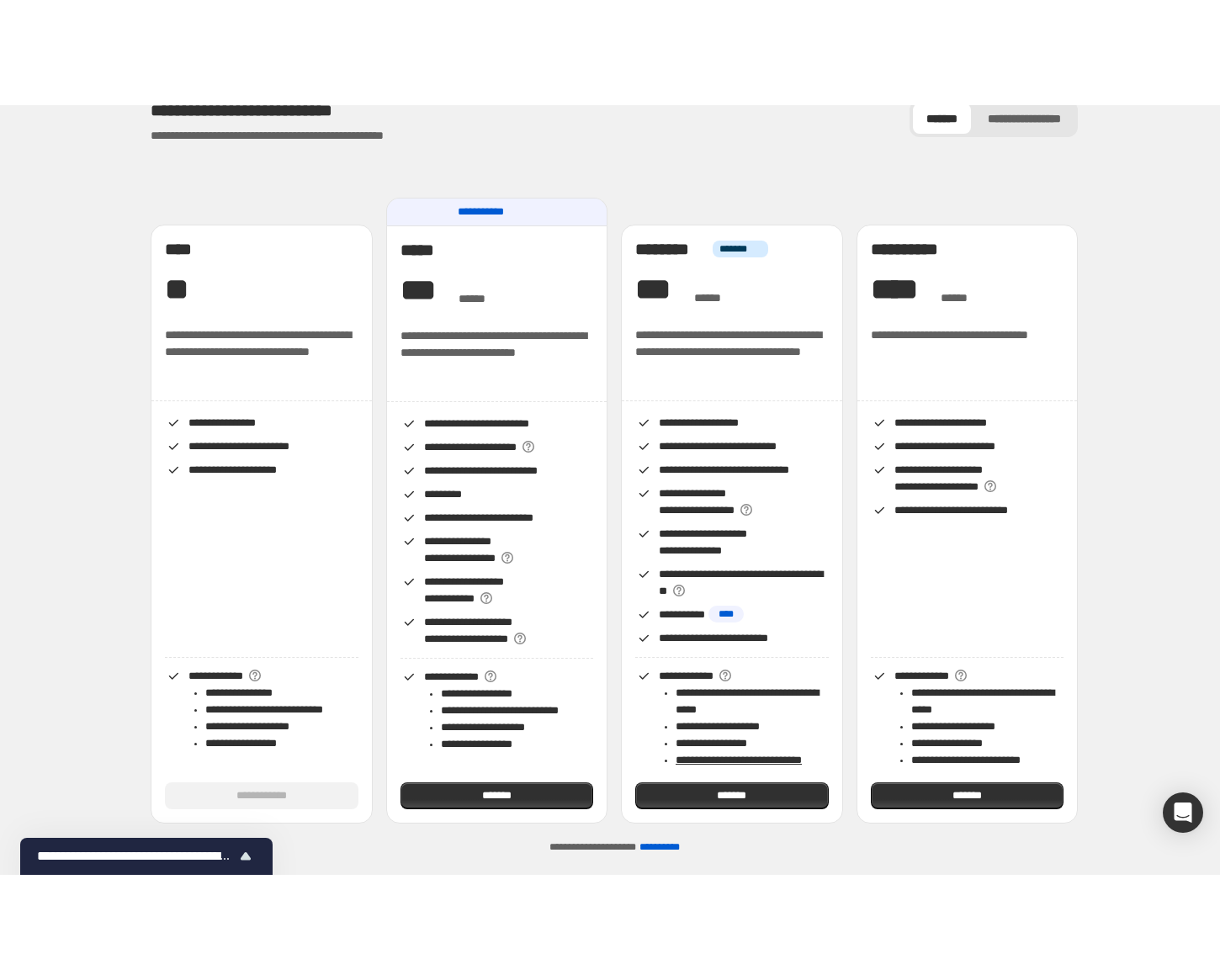 scroll, scrollTop: 84, scrollLeft: 0, axis: vertical 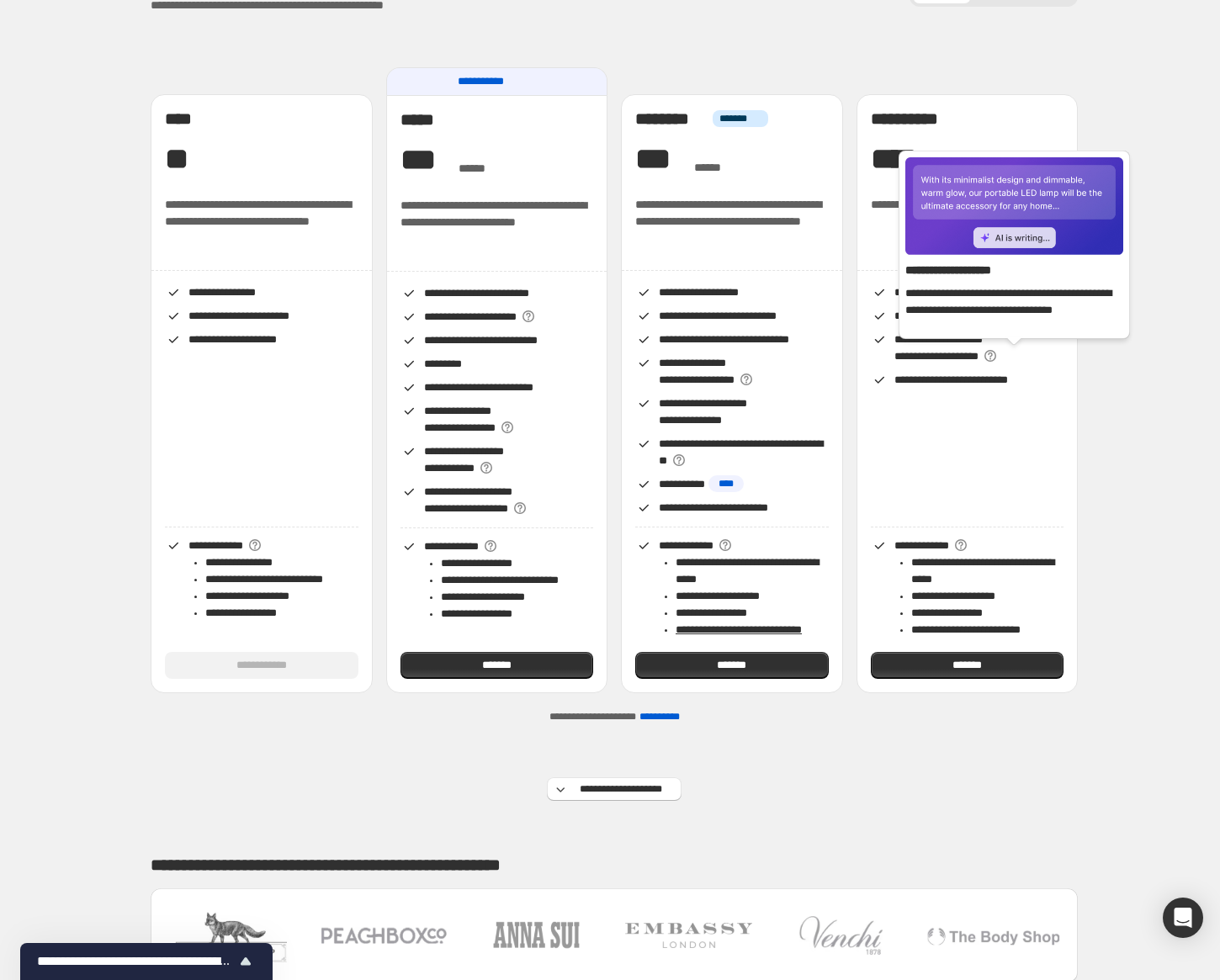 click 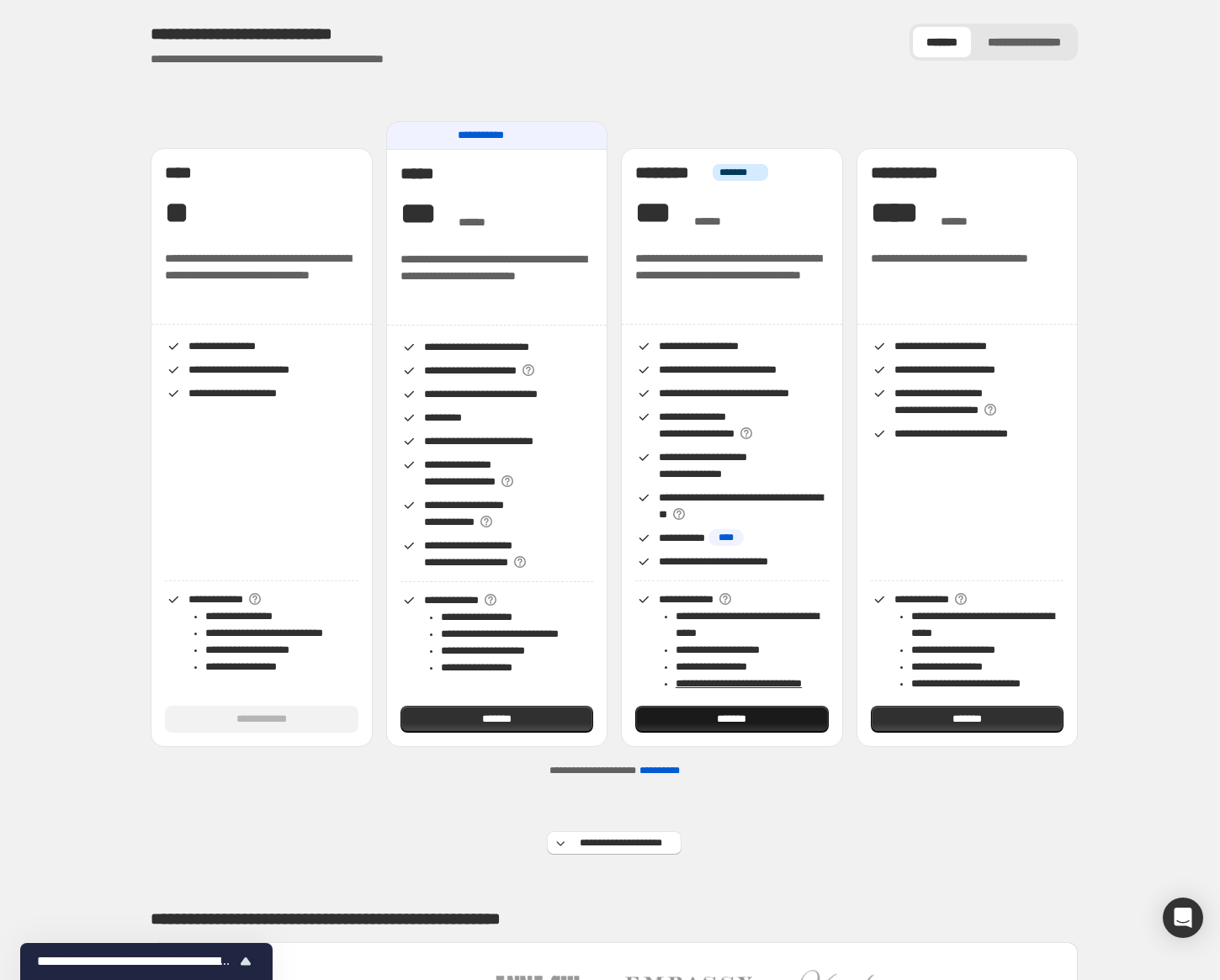 scroll, scrollTop: 0, scrollLeft: 0, axis: both 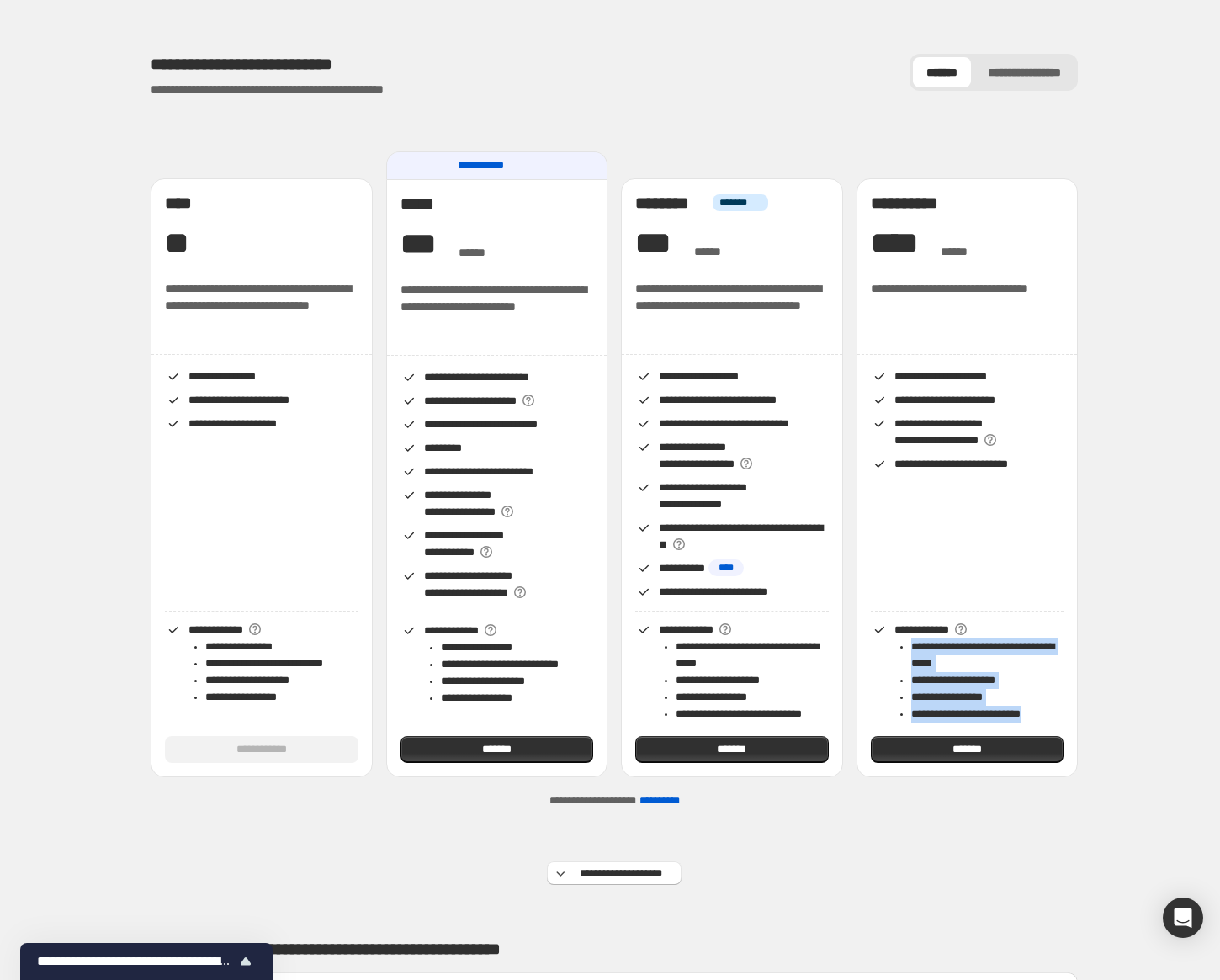 drag, startPoint x: 908, startPoint y: 648, endPoint x: 1060, endPoint y: 719, distance: 167.765 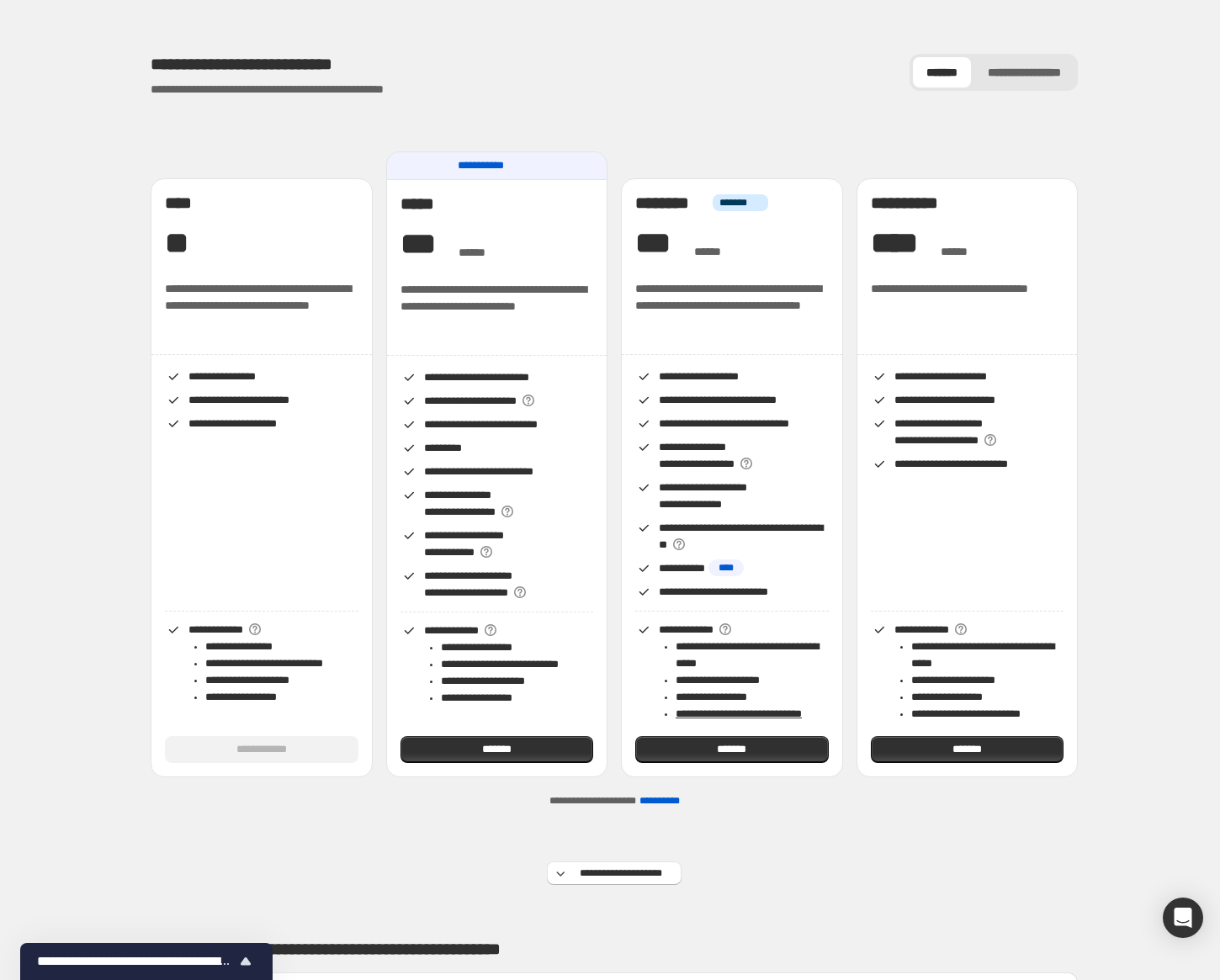 click on "**********" at bounding box center [282, 697] 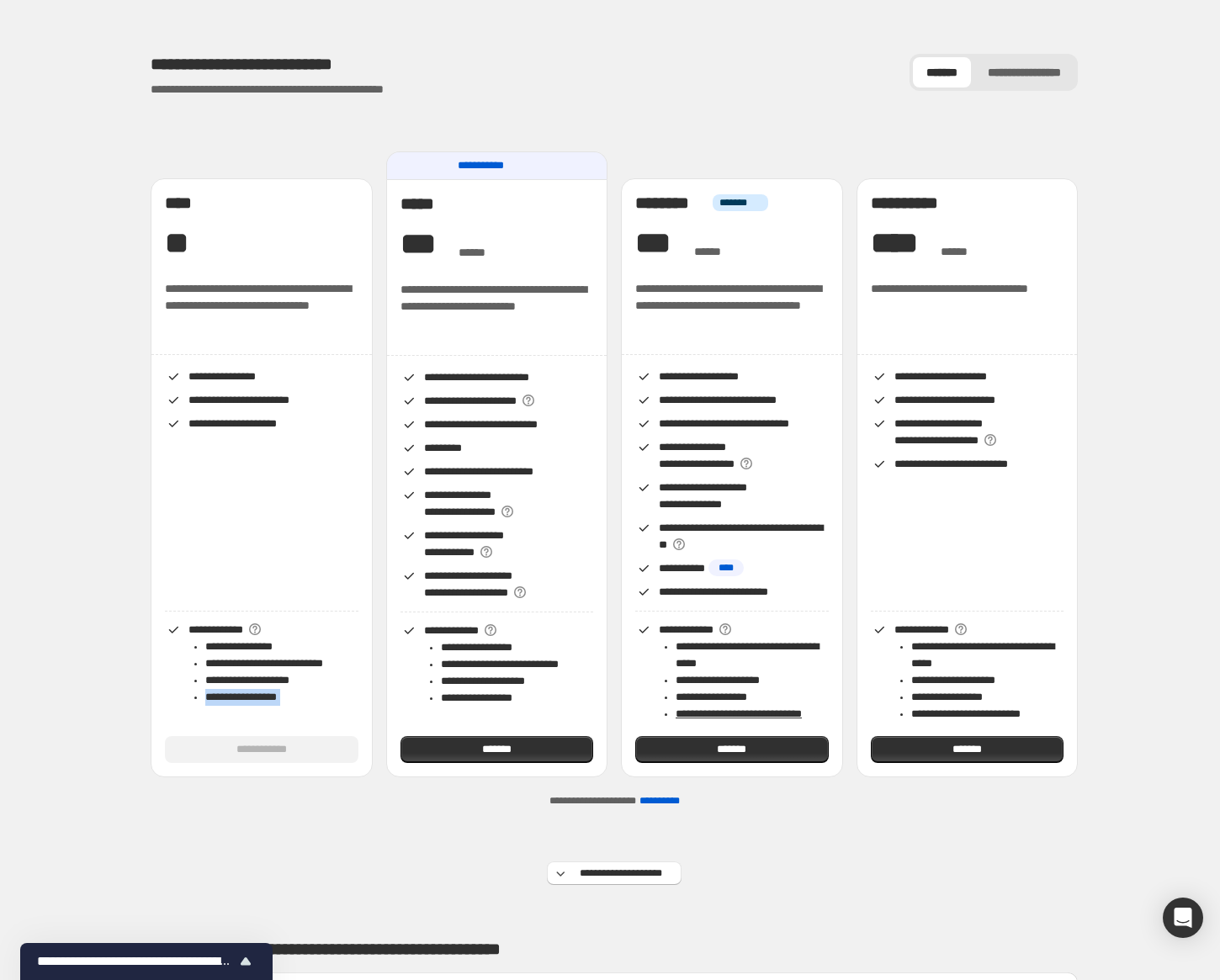 click on "**********" at bounding box center [282, 697] 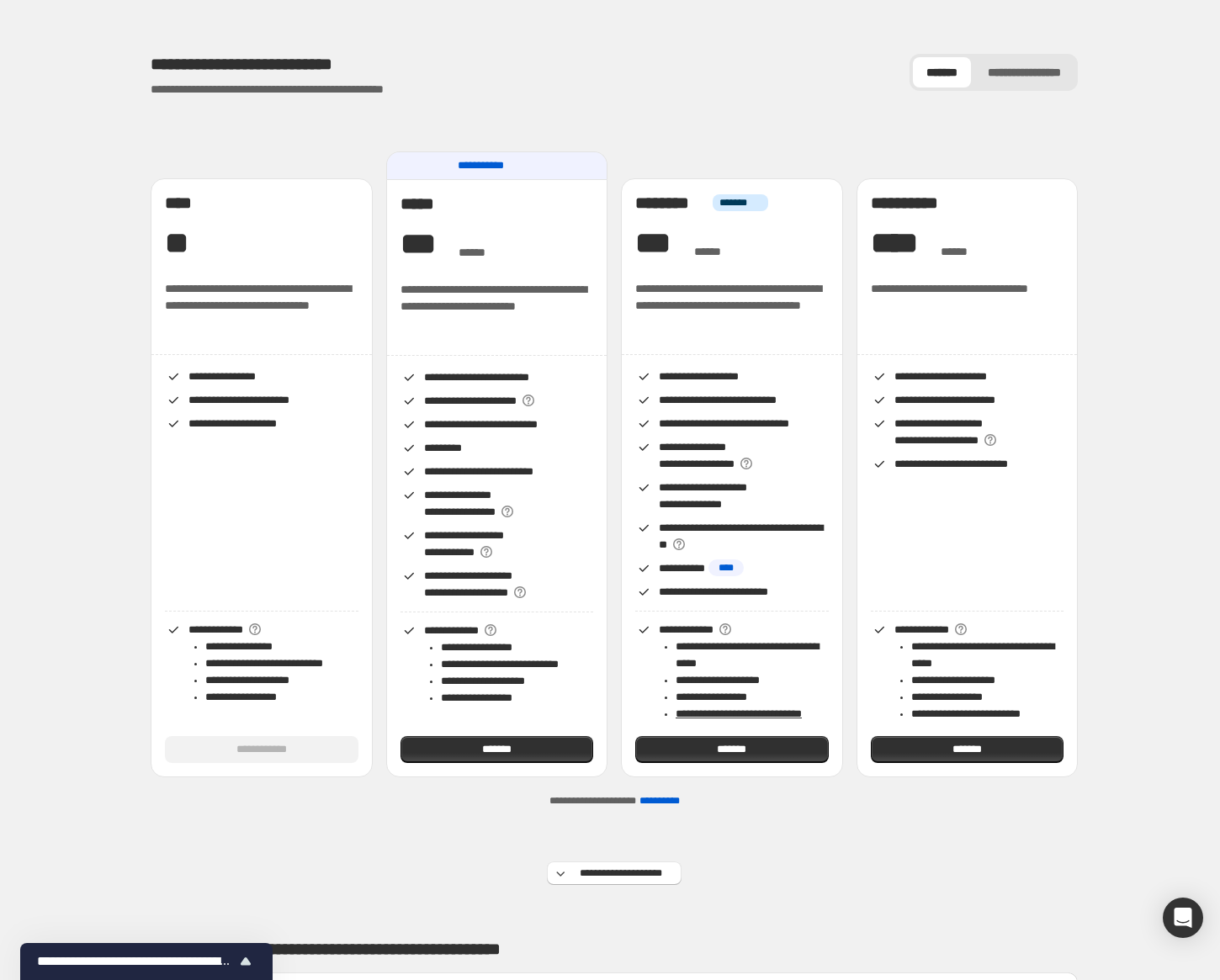 click on "**********" at bounding box center [282, 681] 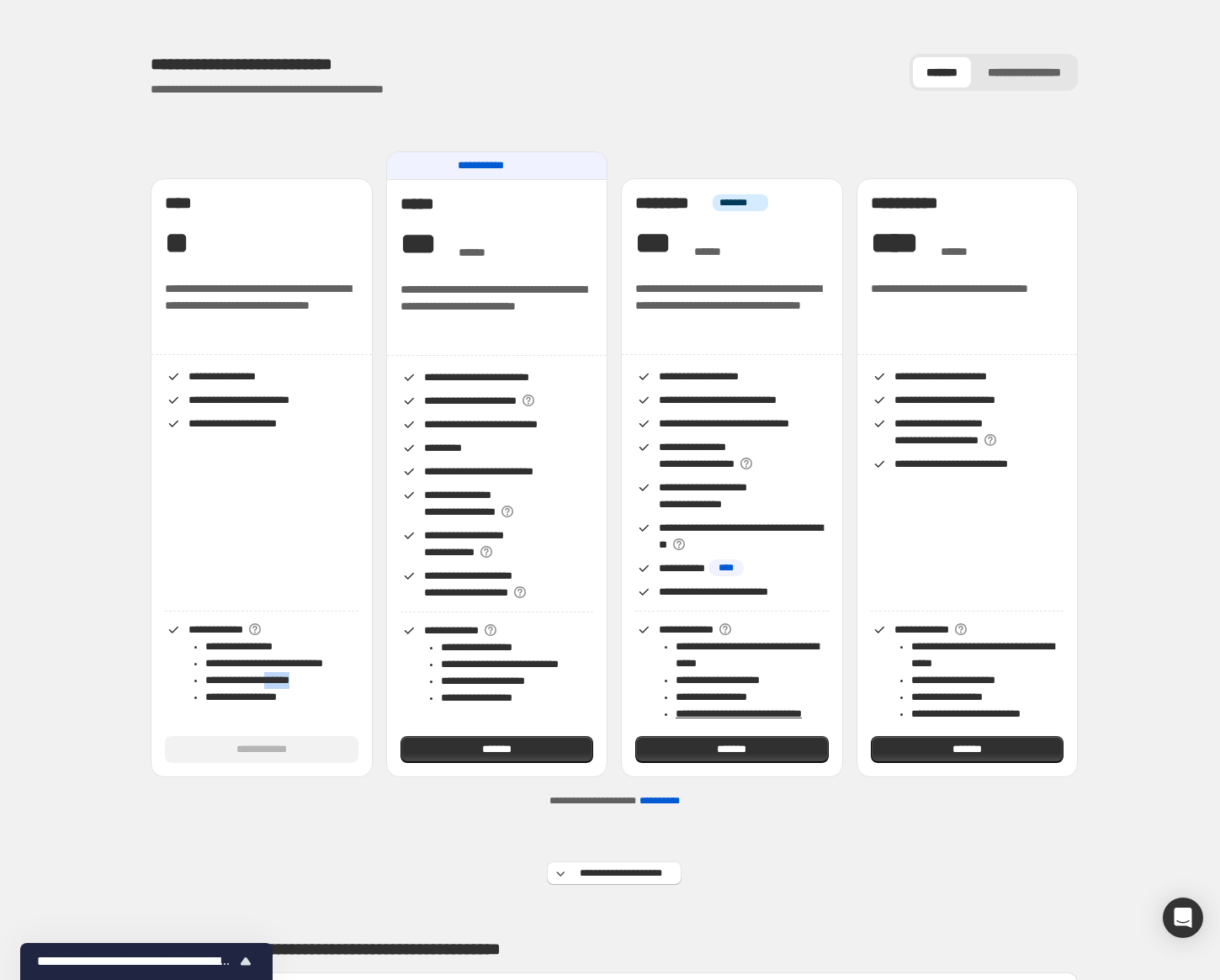click on "**********" at bounding box center (282, 681) 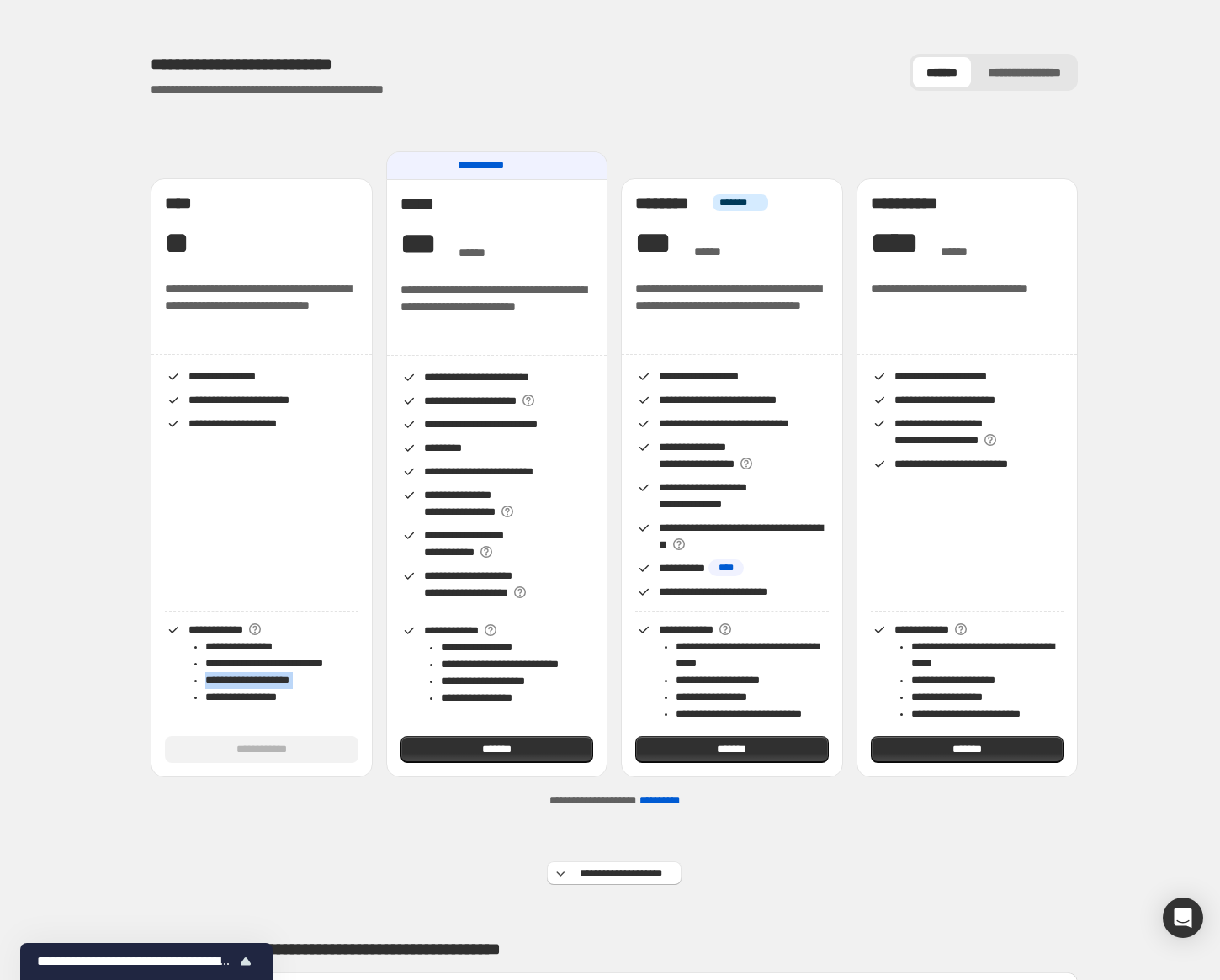click on "**********" at bounding box center [282, 681] 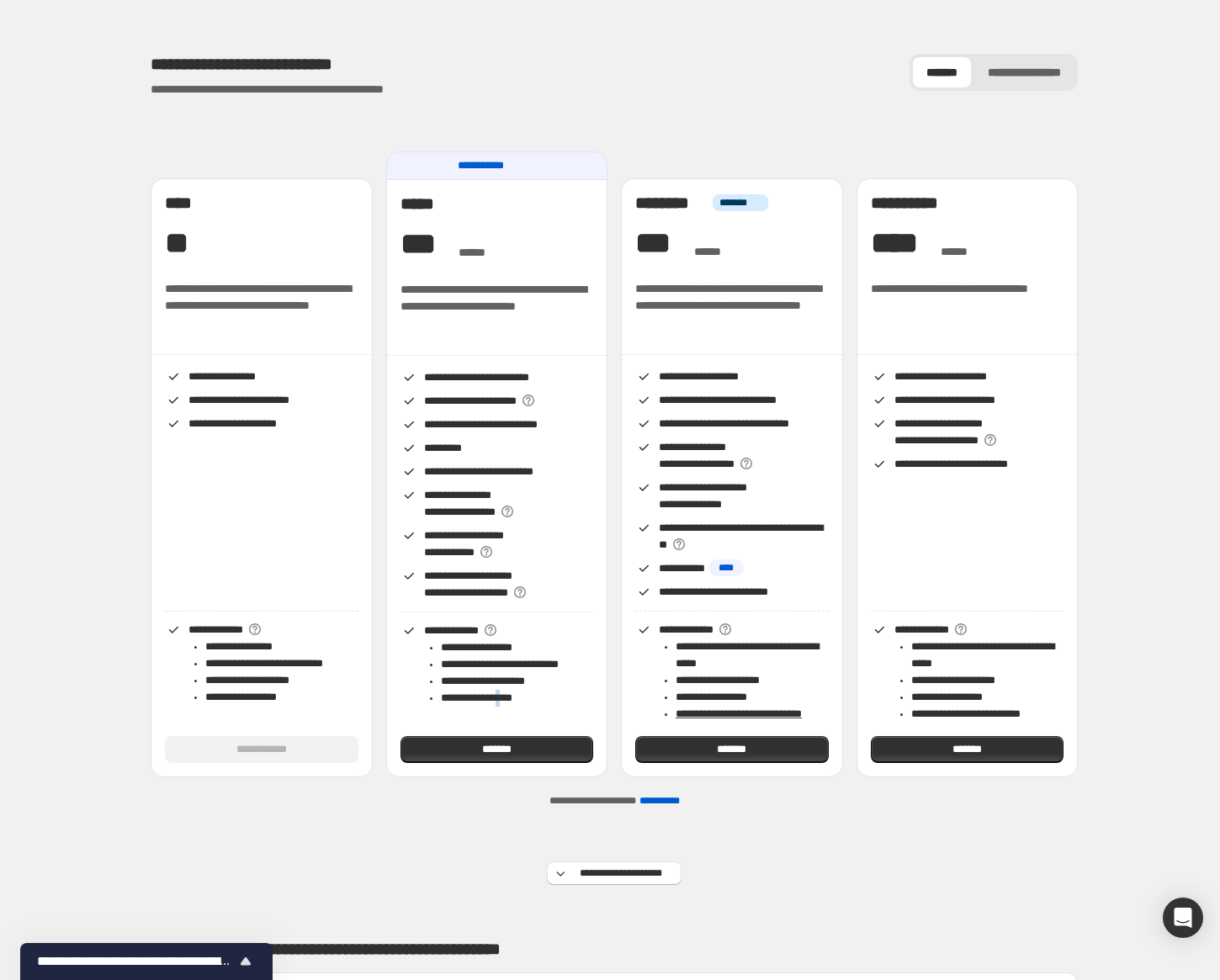 click on "**********" at bounding box center (517, 698) 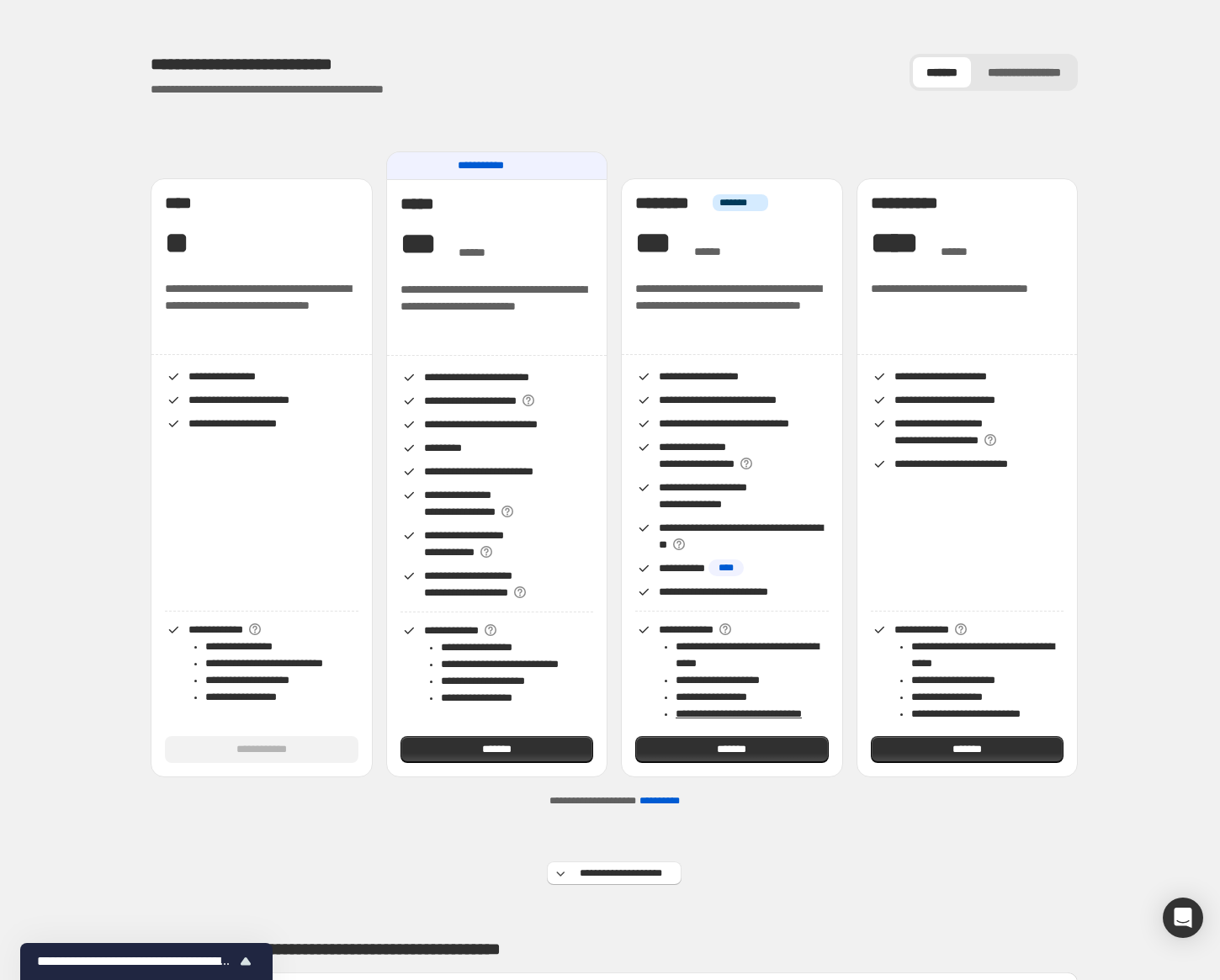 click on "**********" at bounding box center [517, 698] 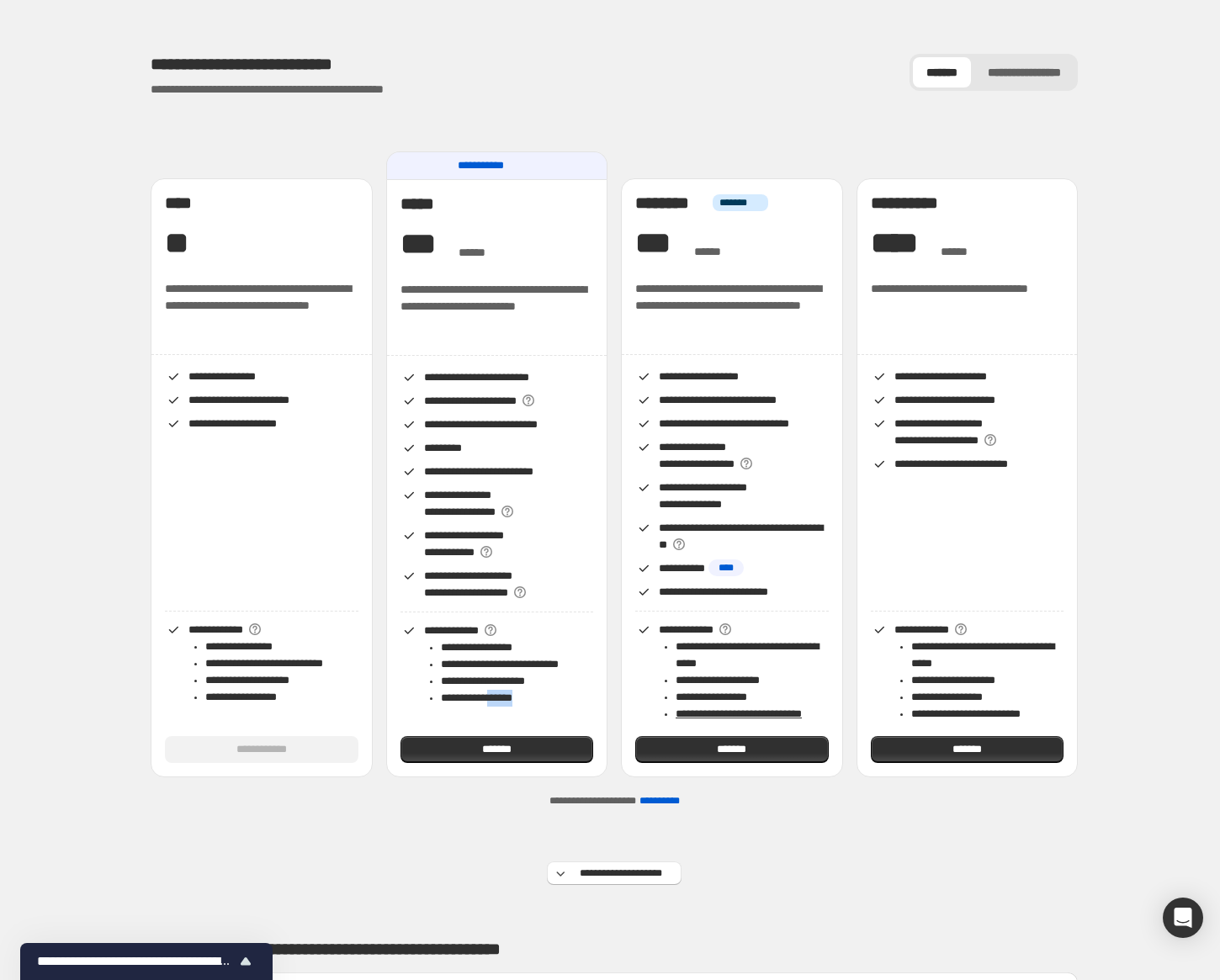 click on "**********" at bounding box center [517, 698] 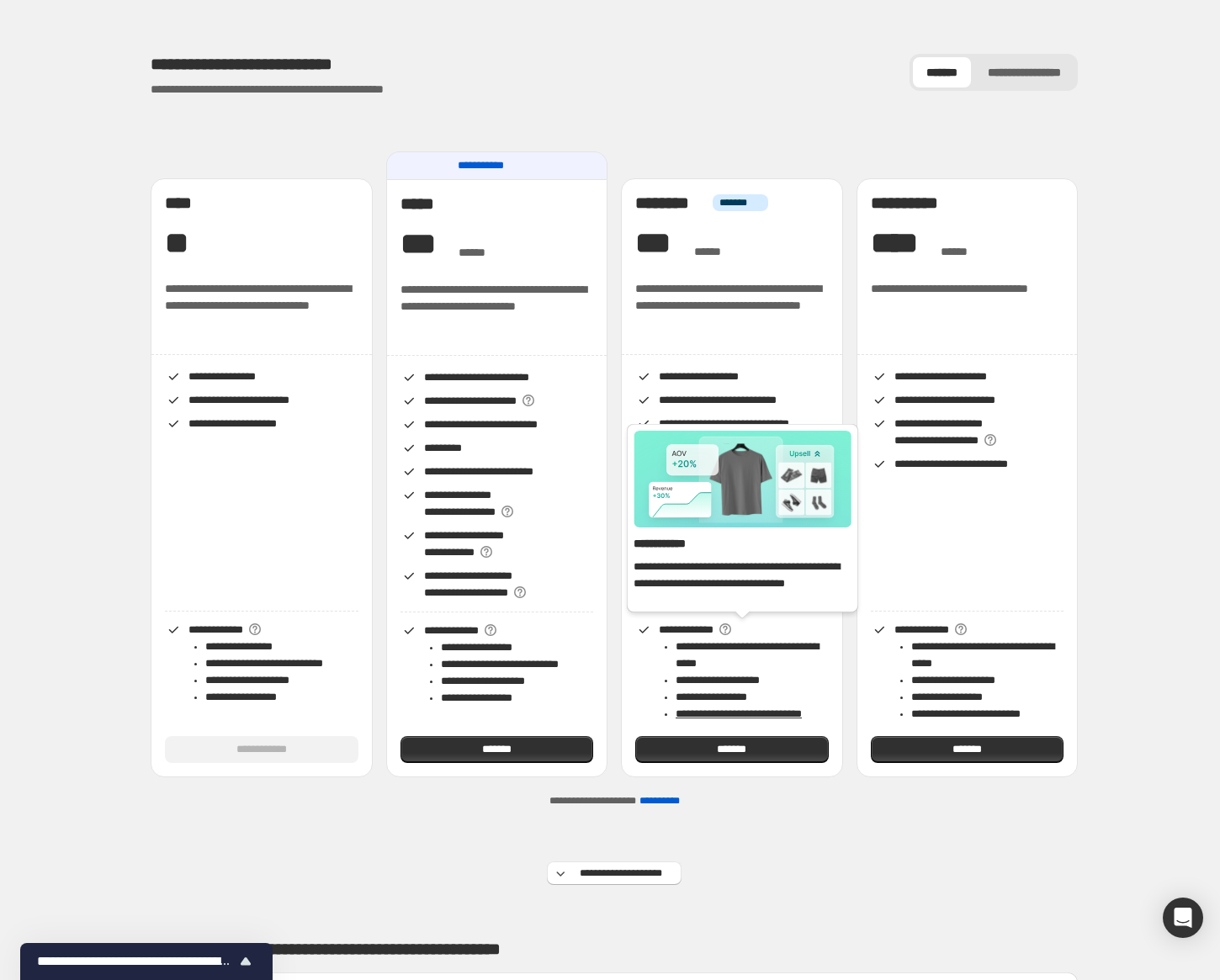 click 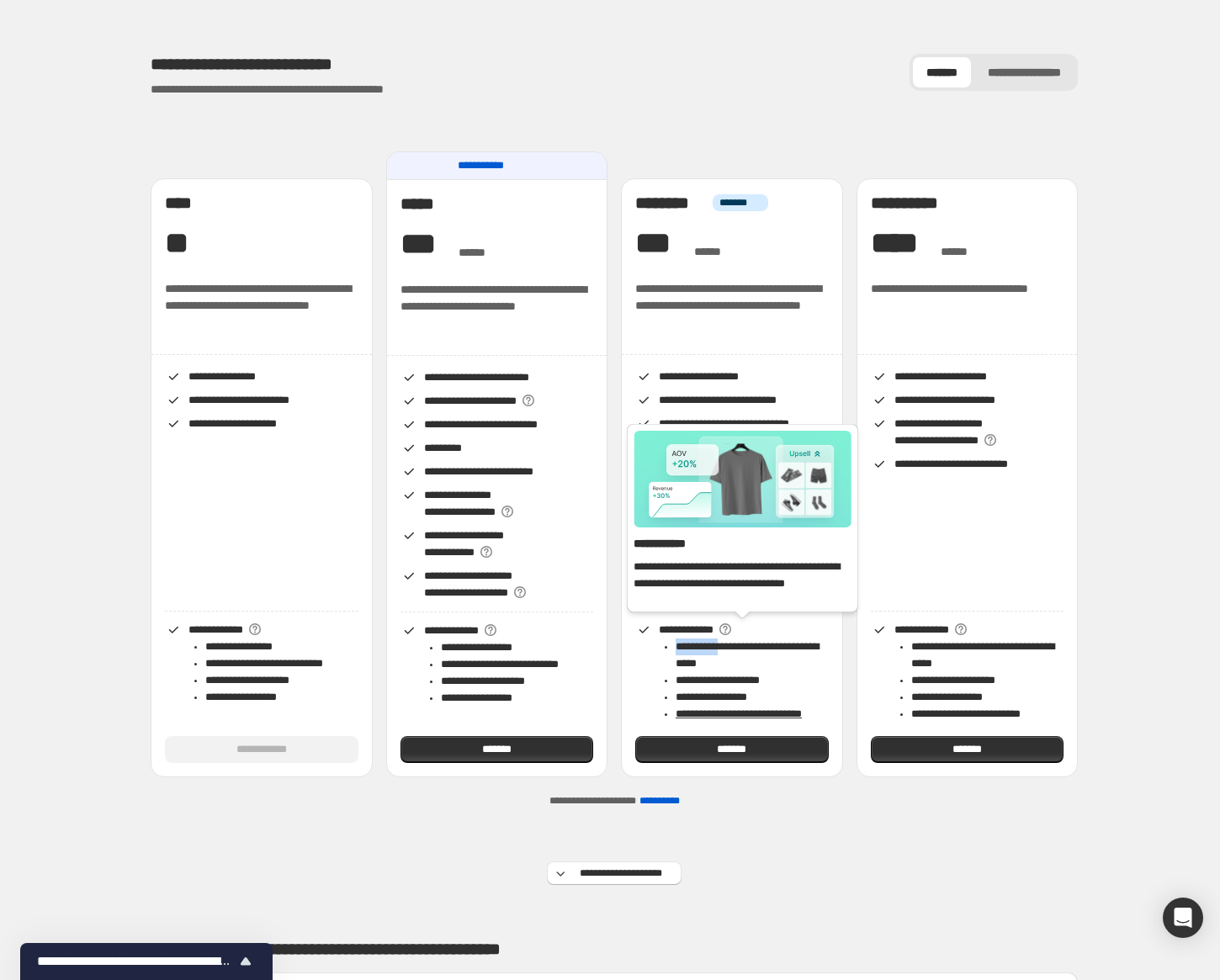 click 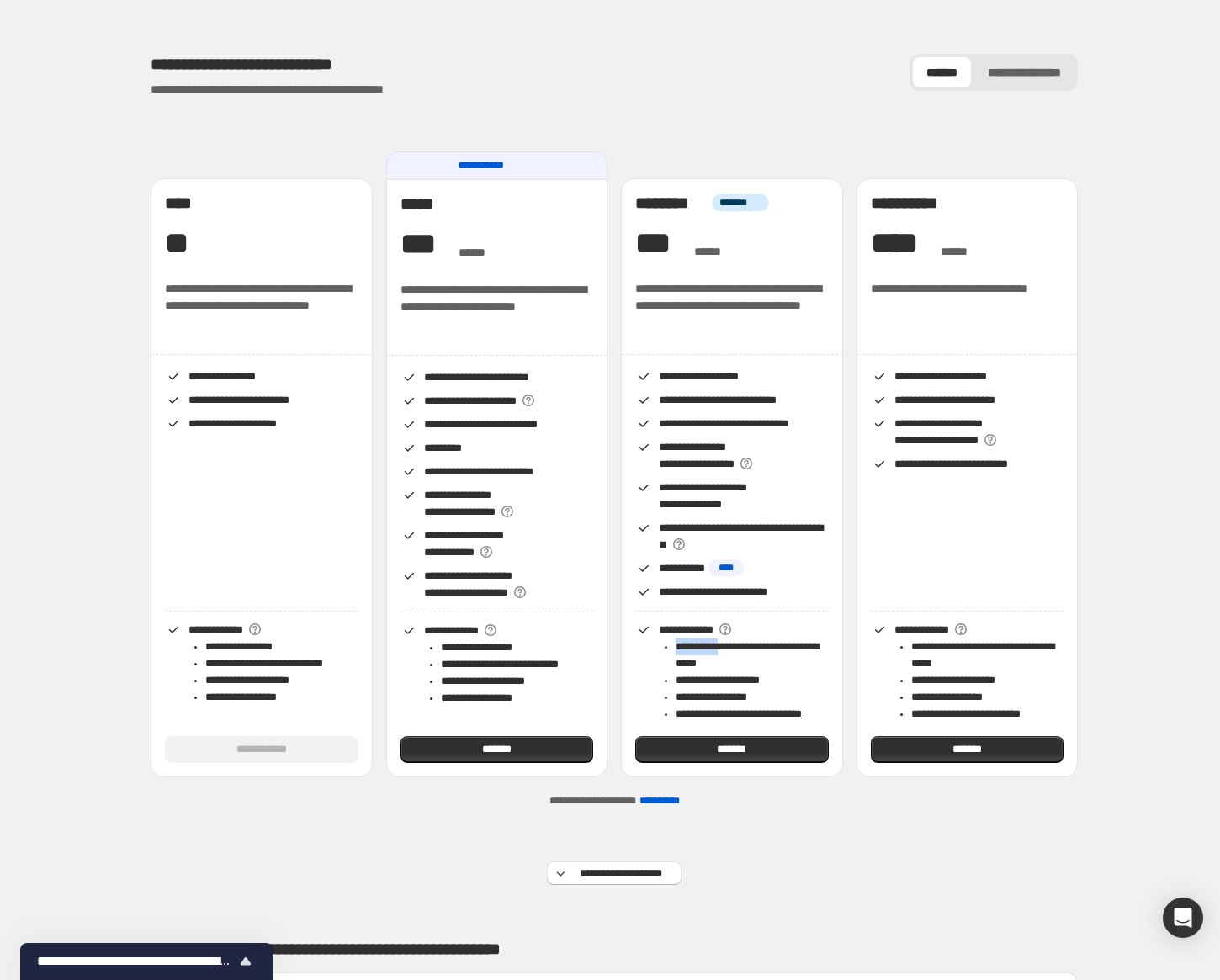 click on "**********" at bounding box center [614, 1794] 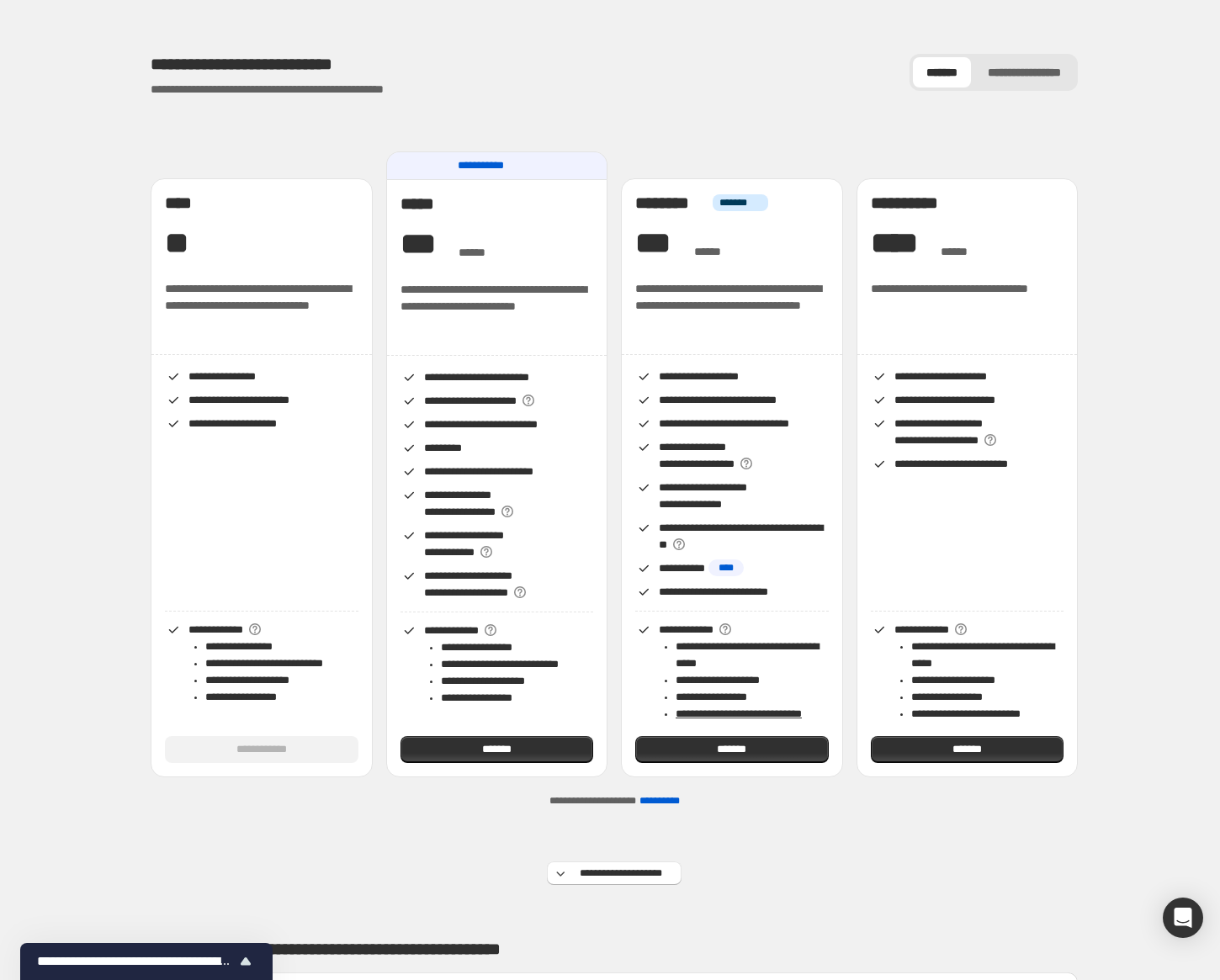 click on "**********" at bounding box center [732, 305] 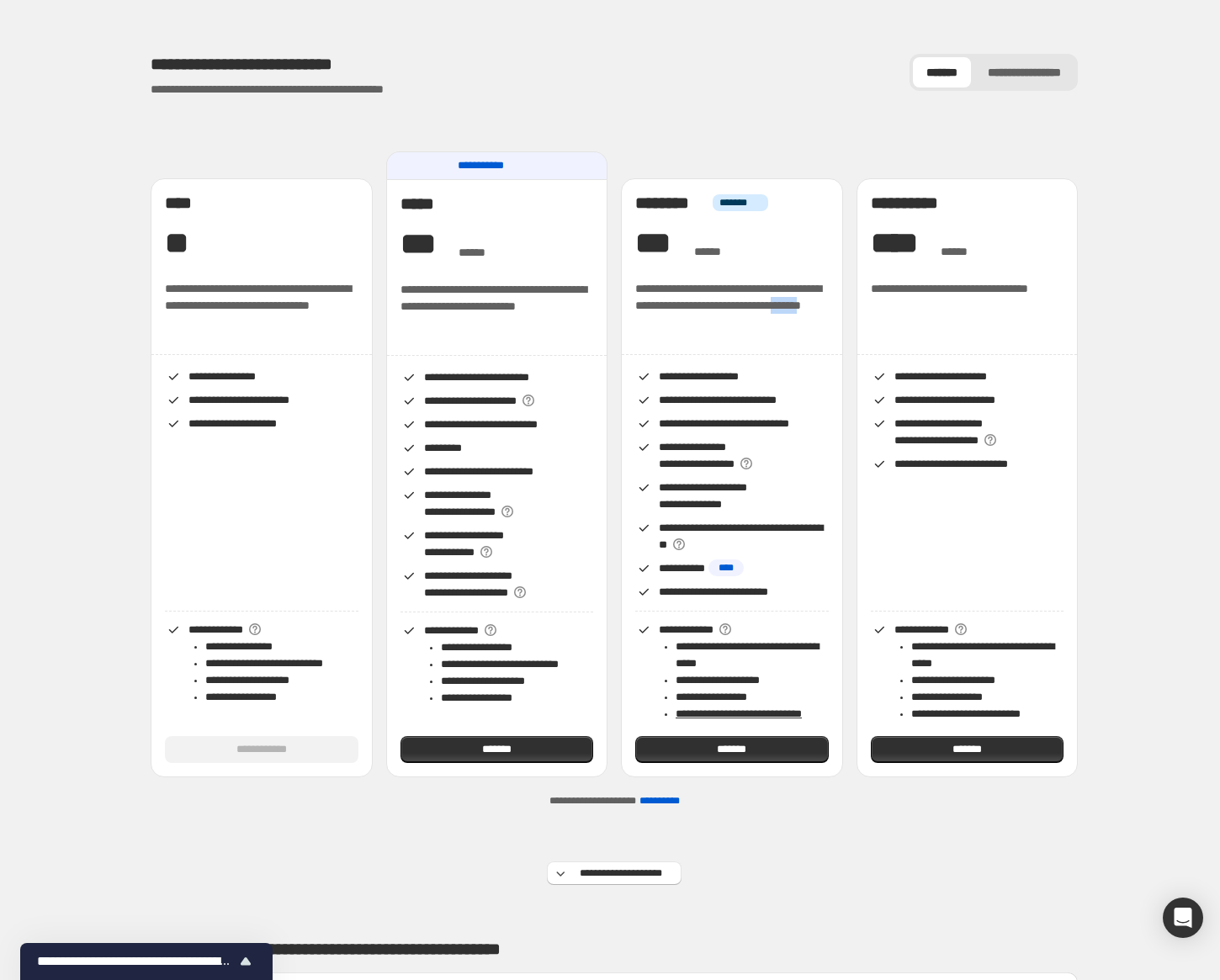 click on "**********" at bounding box center [732, 305] 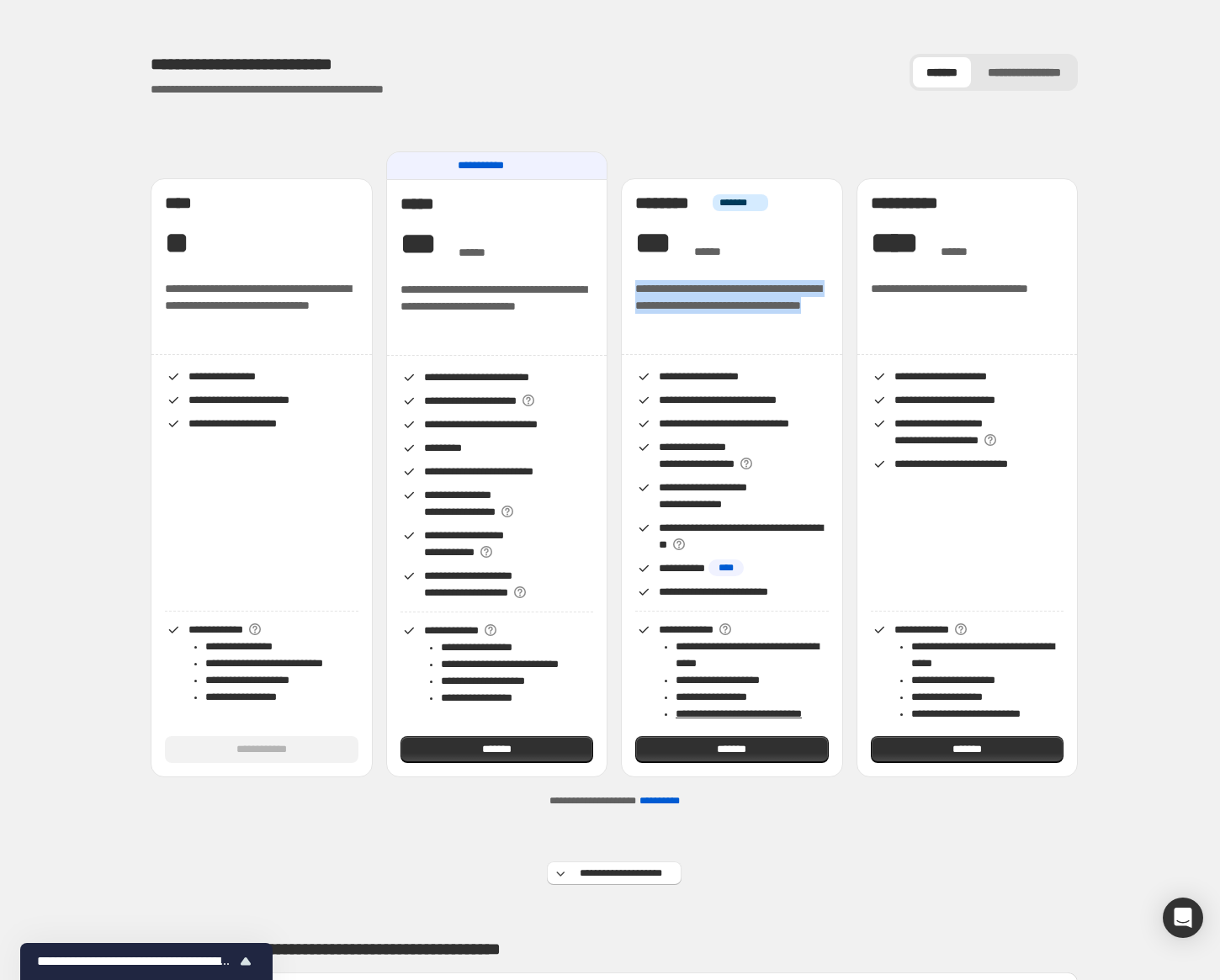 click on "**********" at bounding box center (732, 305) 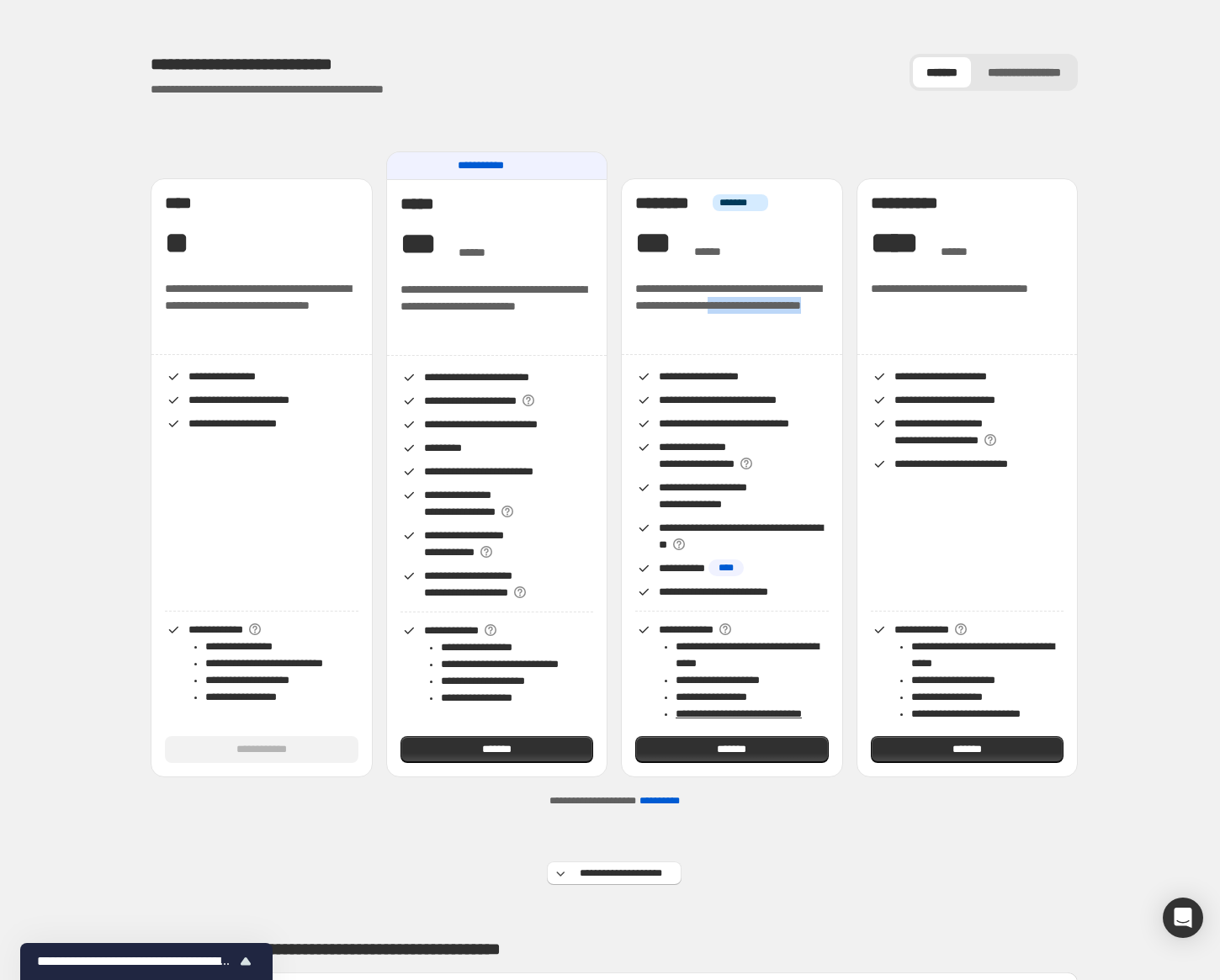 drag, startPoint x: 767, startPoint y: 316, endPoint x: 794, endPoint y: 303, distance: 29.96665 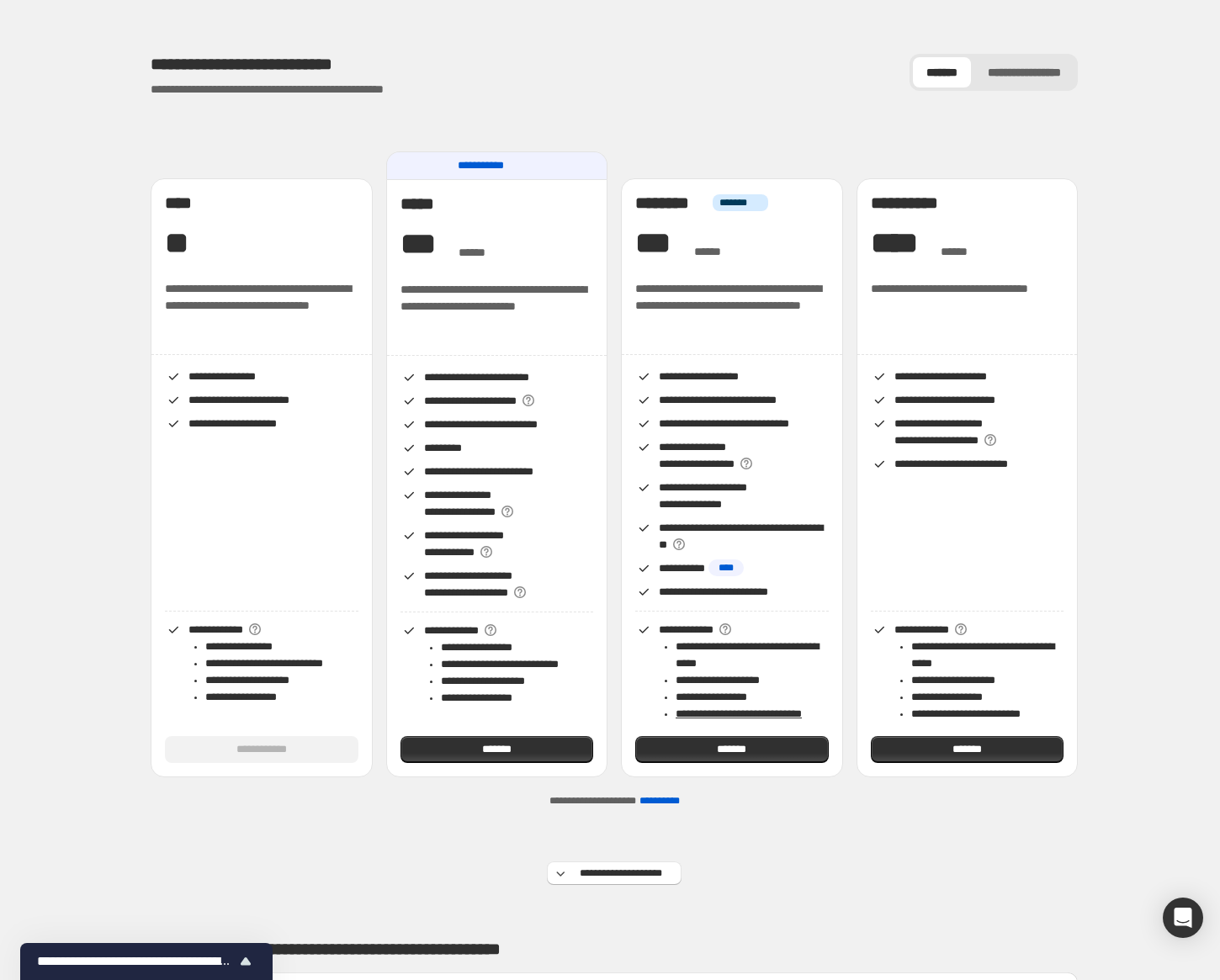 click on "**********" at bounding box center (1024, 72) 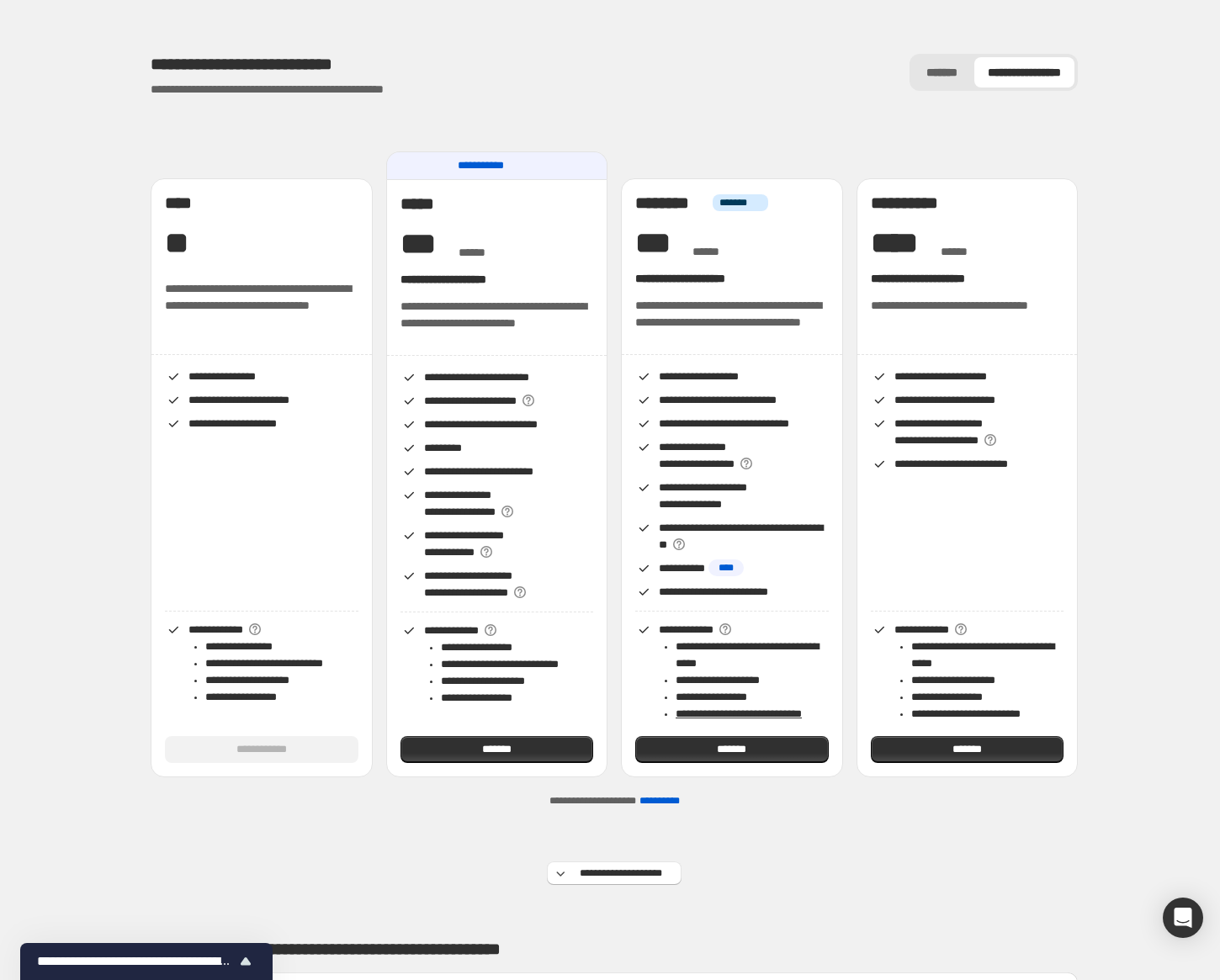 click on "**********" at bounding box center [614, 1794] 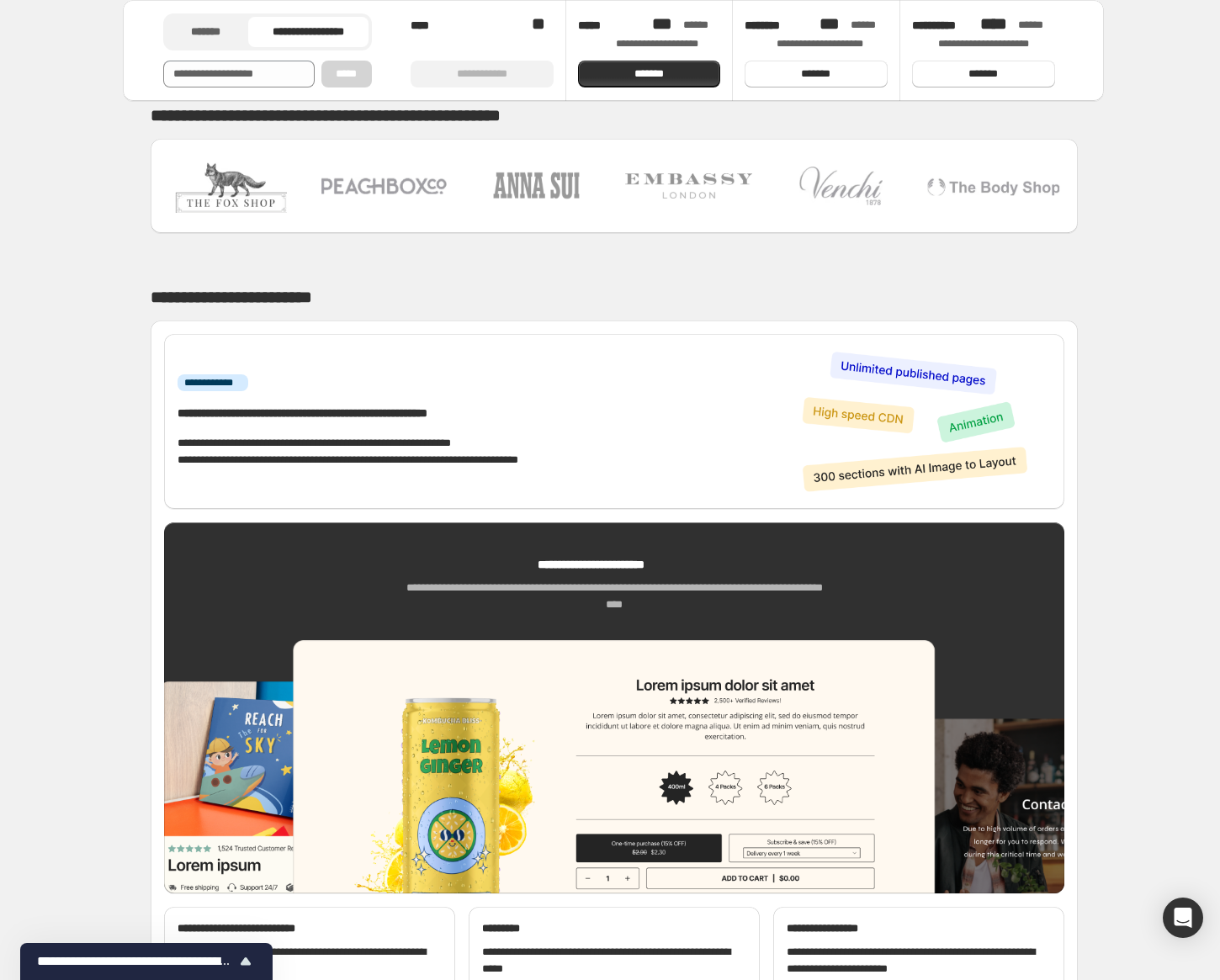 scroll, scrollTop: 925, scrollLeft: 0, axis: vertical 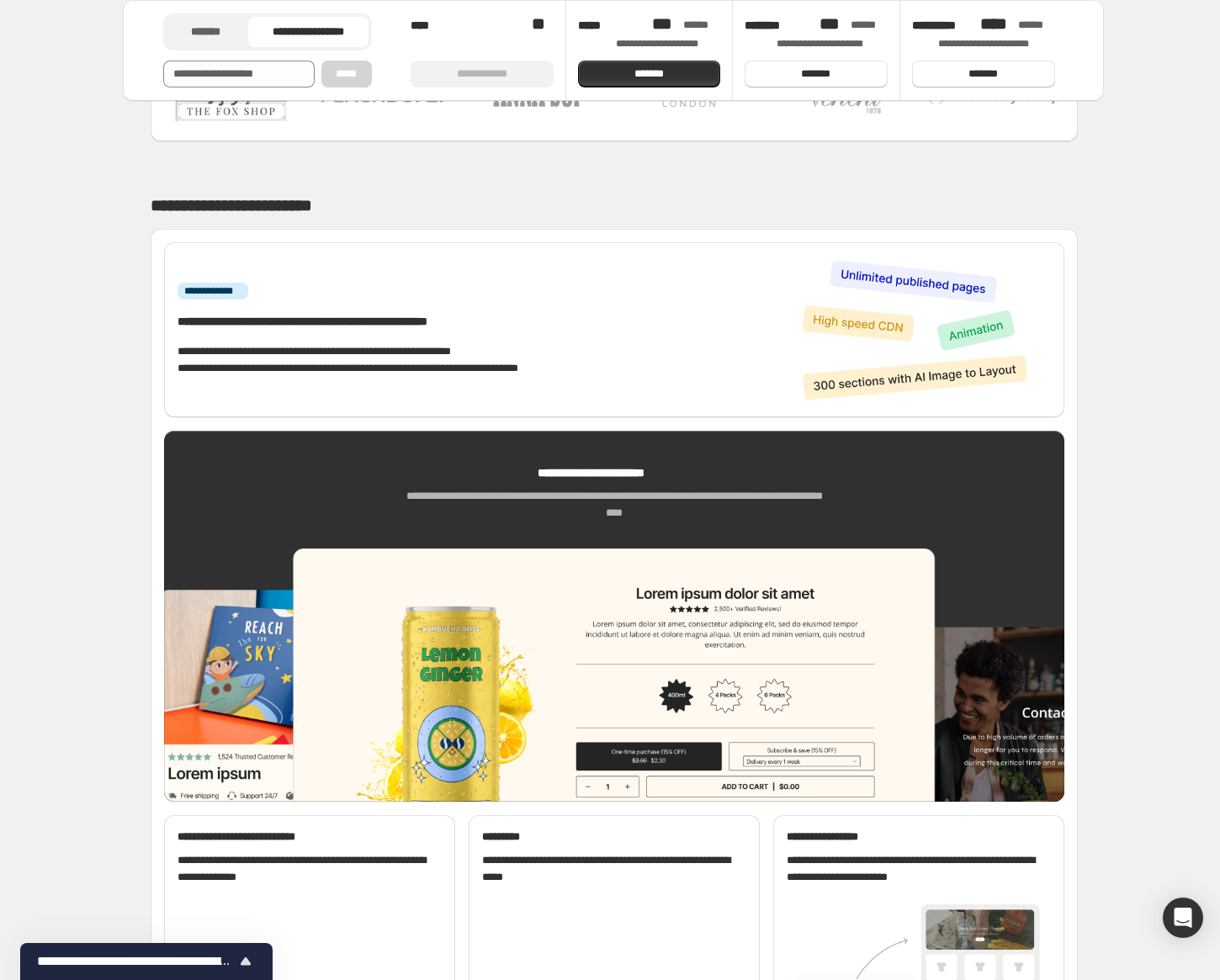 drag, startPoint x: 444, startPoint y: 41, endPoint x: 430, endPoint y: 56, distance: 20.51828 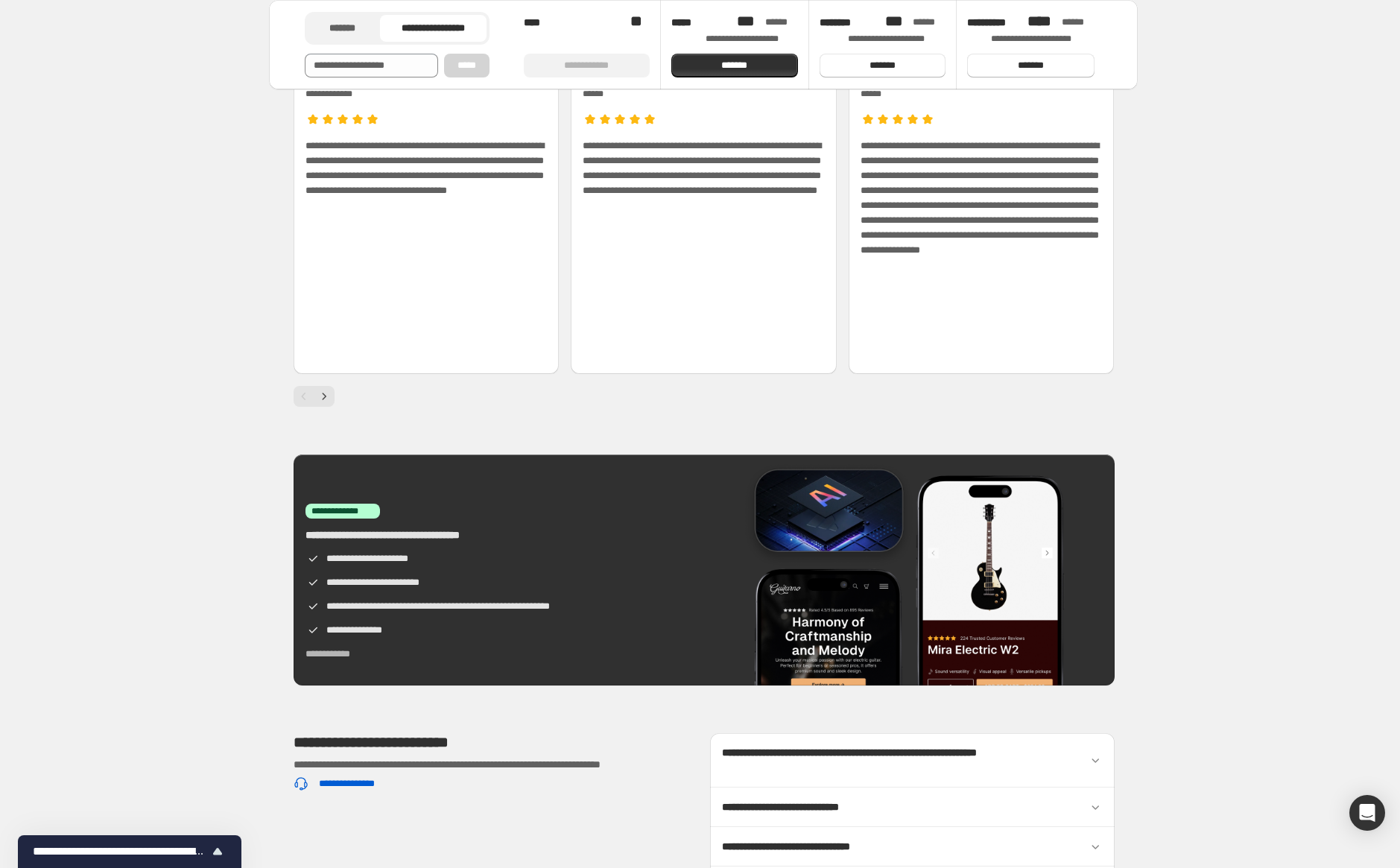 scroll, scrollTop: 1507, scrollLeft: 0, axis: vertical 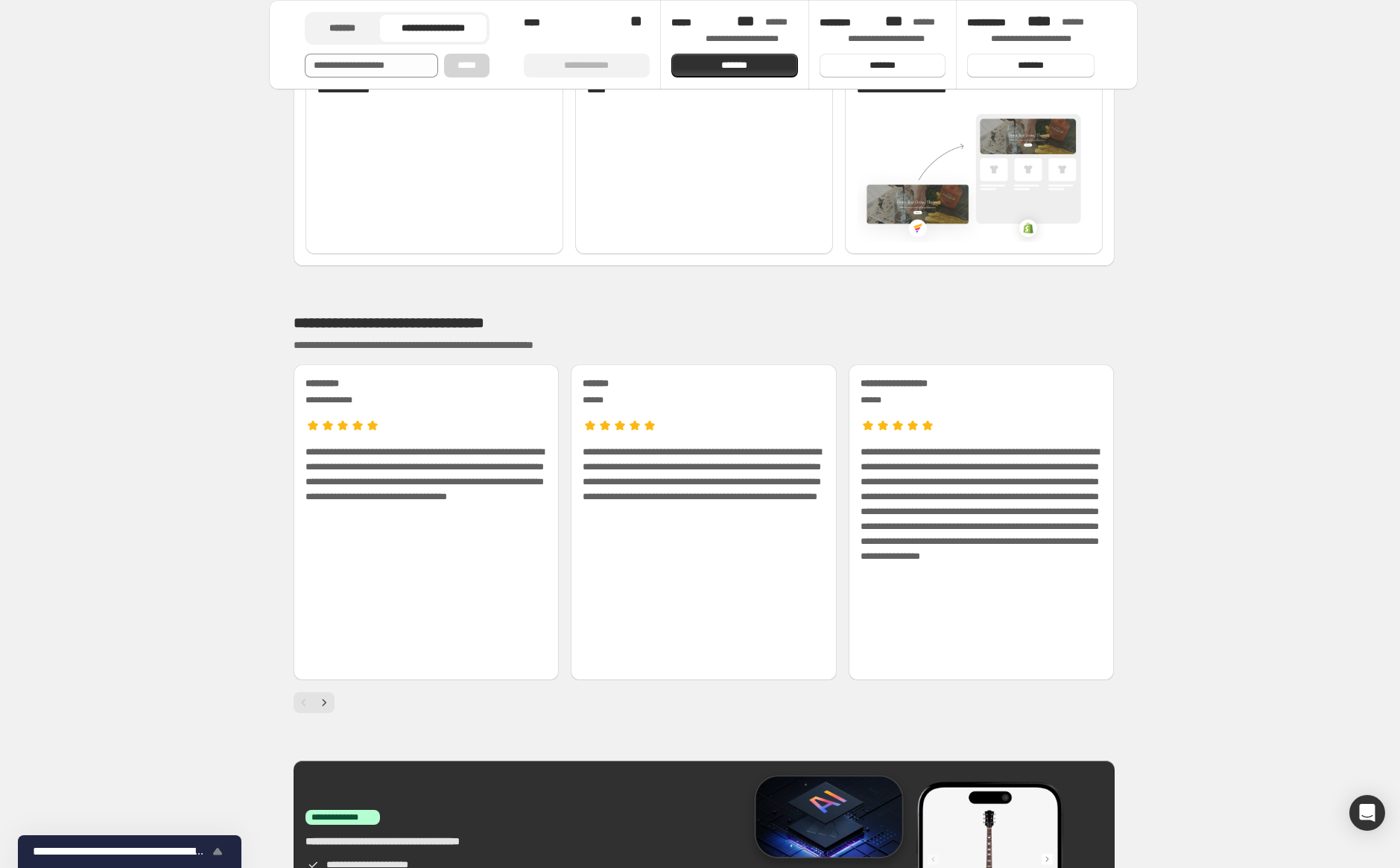 click 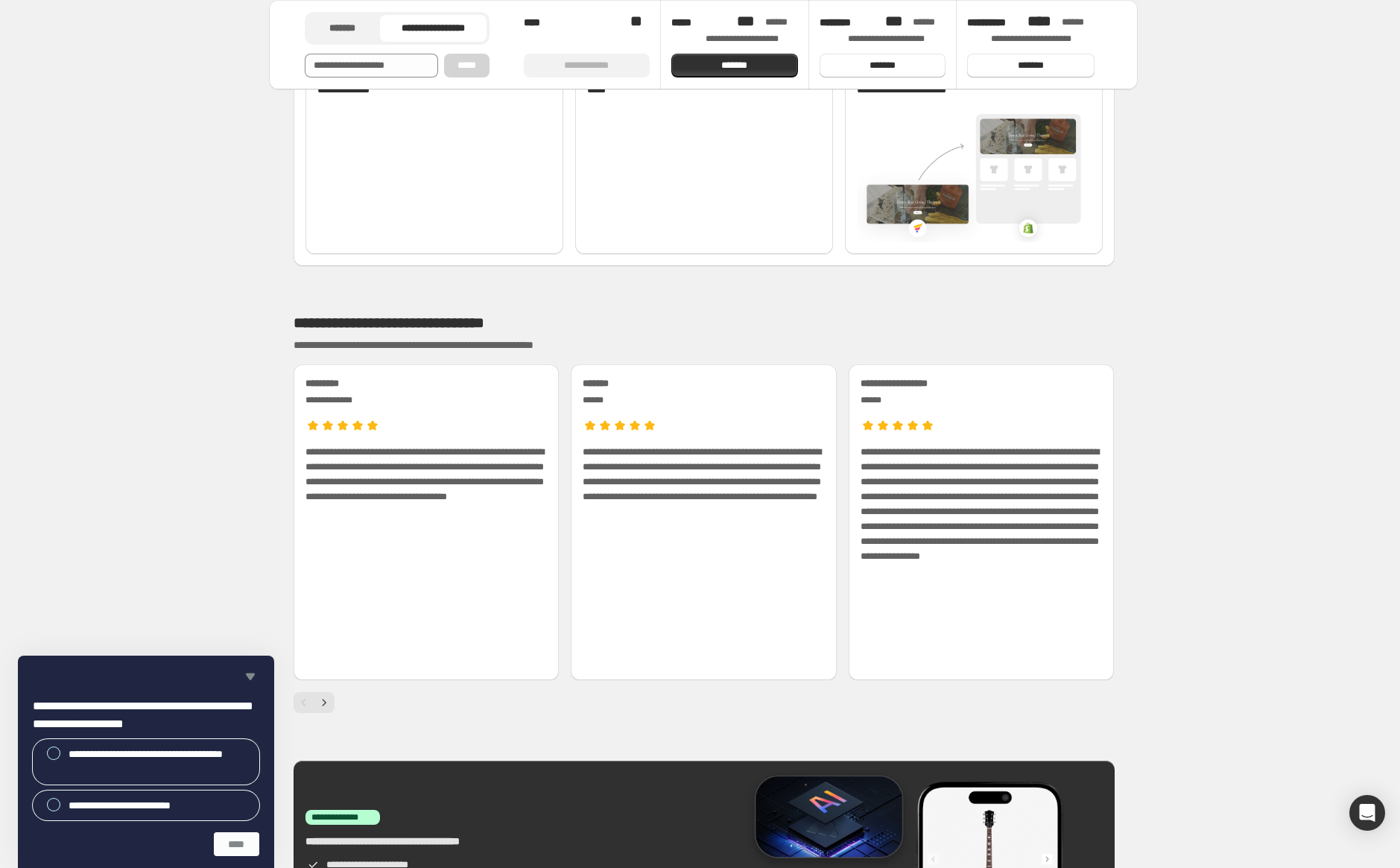 click 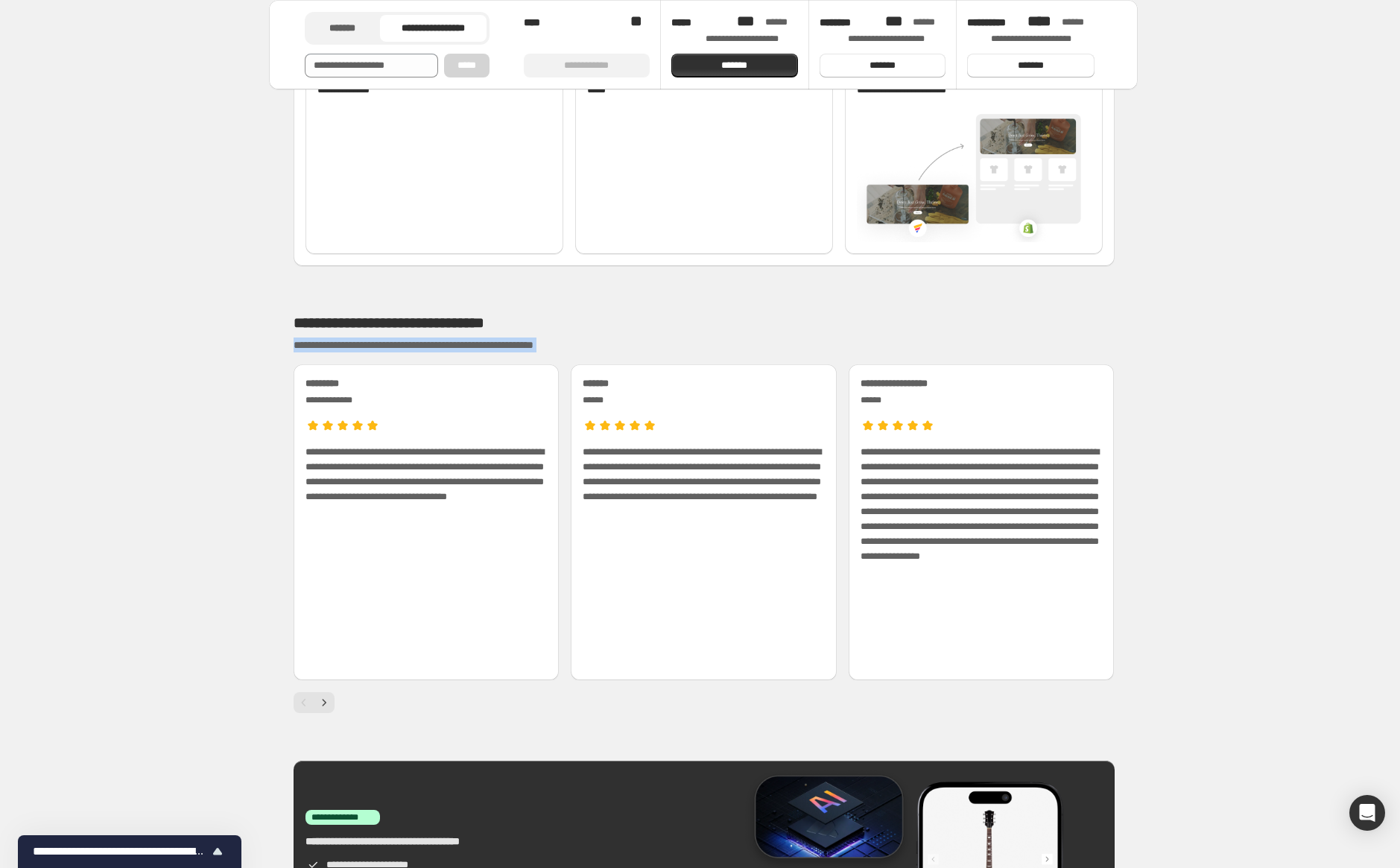 drag, startPoint x: 715, startPoint y: 348, endPoint x: 536, endPoint y: 383, distance: 182.38969 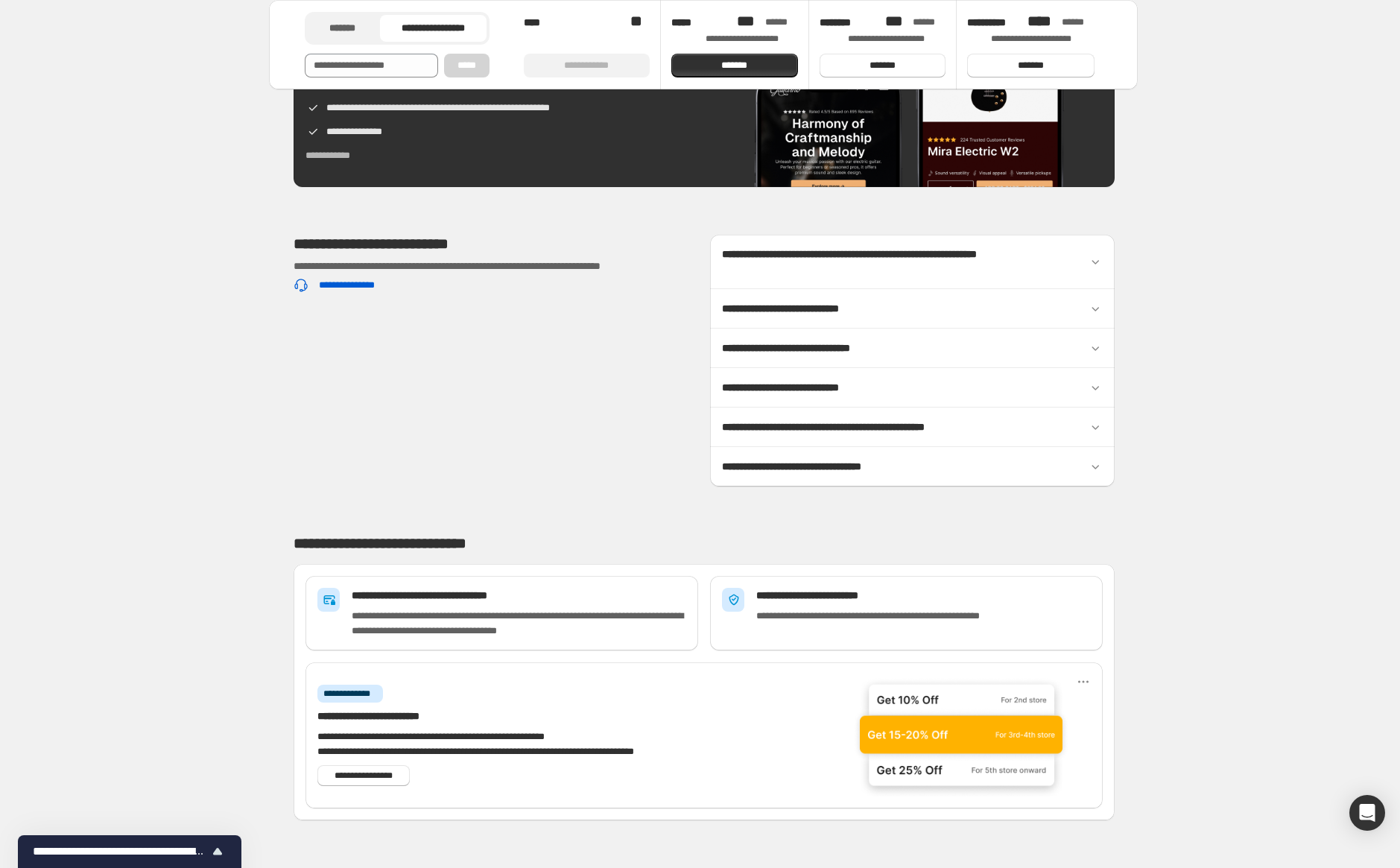 scroll, scrollTop: 2326, scrollLeft: 0, axis: vertical 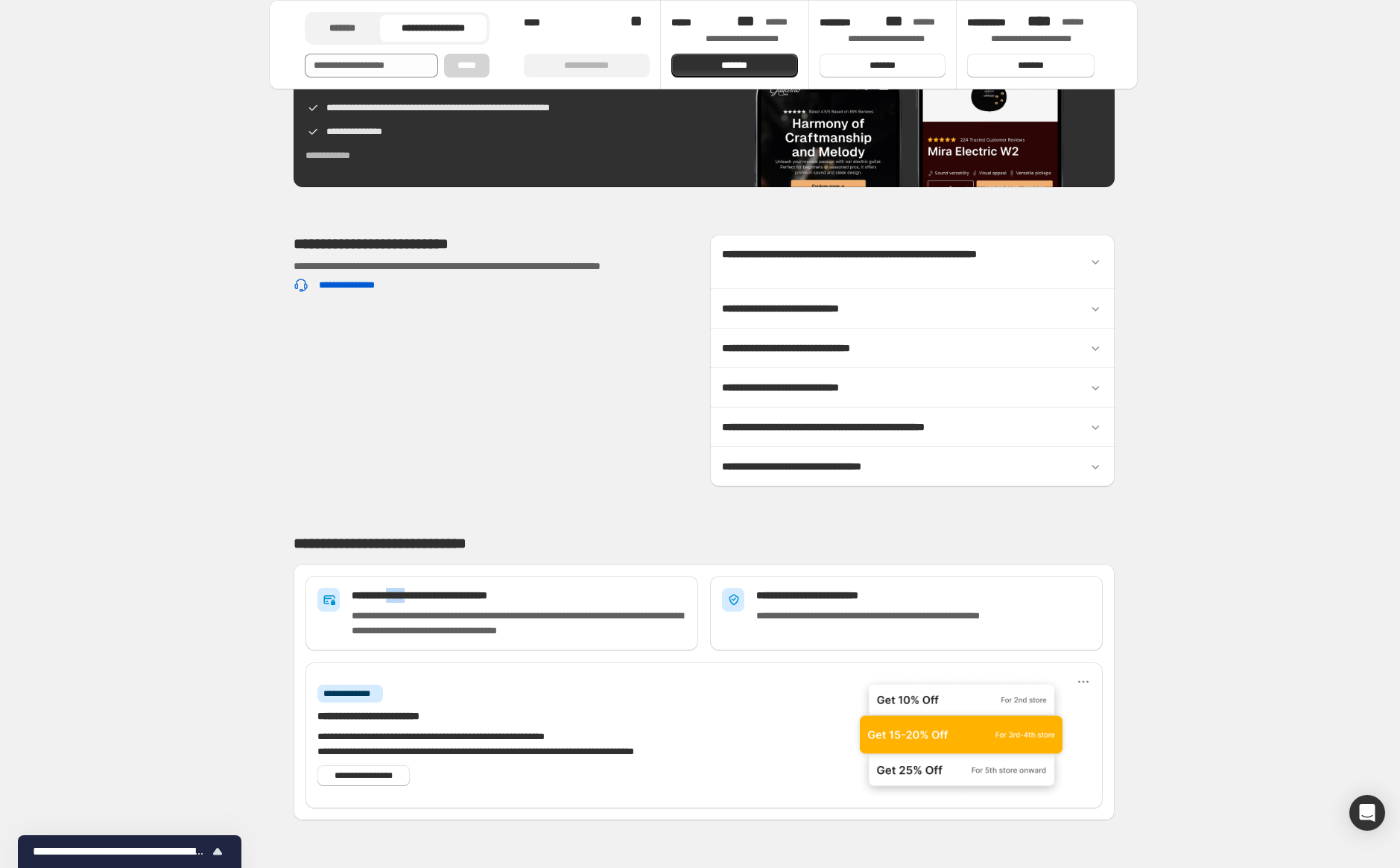 click on "**********" at bounding box center [519, 595] 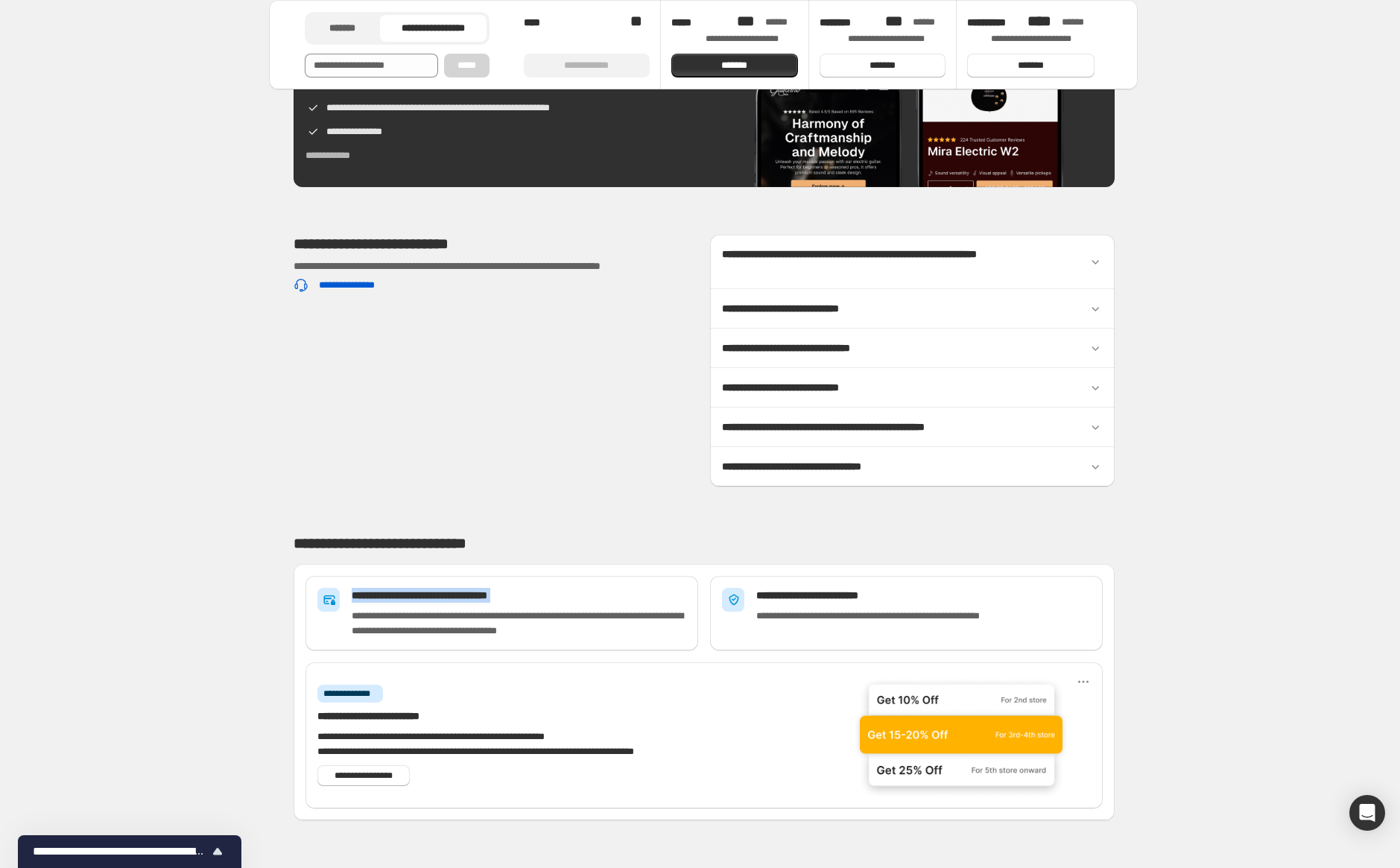 click on "**********" at bounding box center (519, 595) 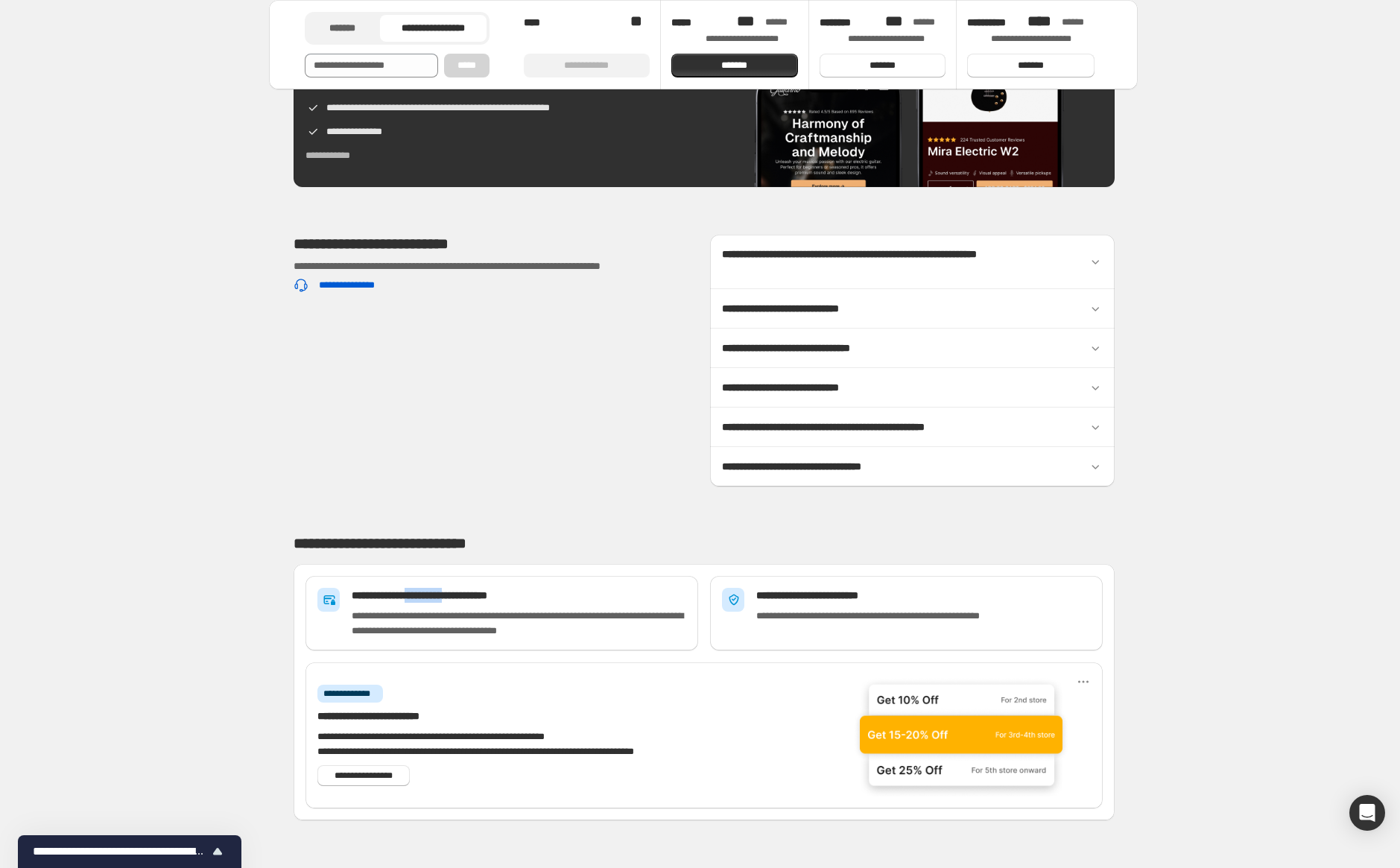 click on "**********" at bounding box center [519, 613] 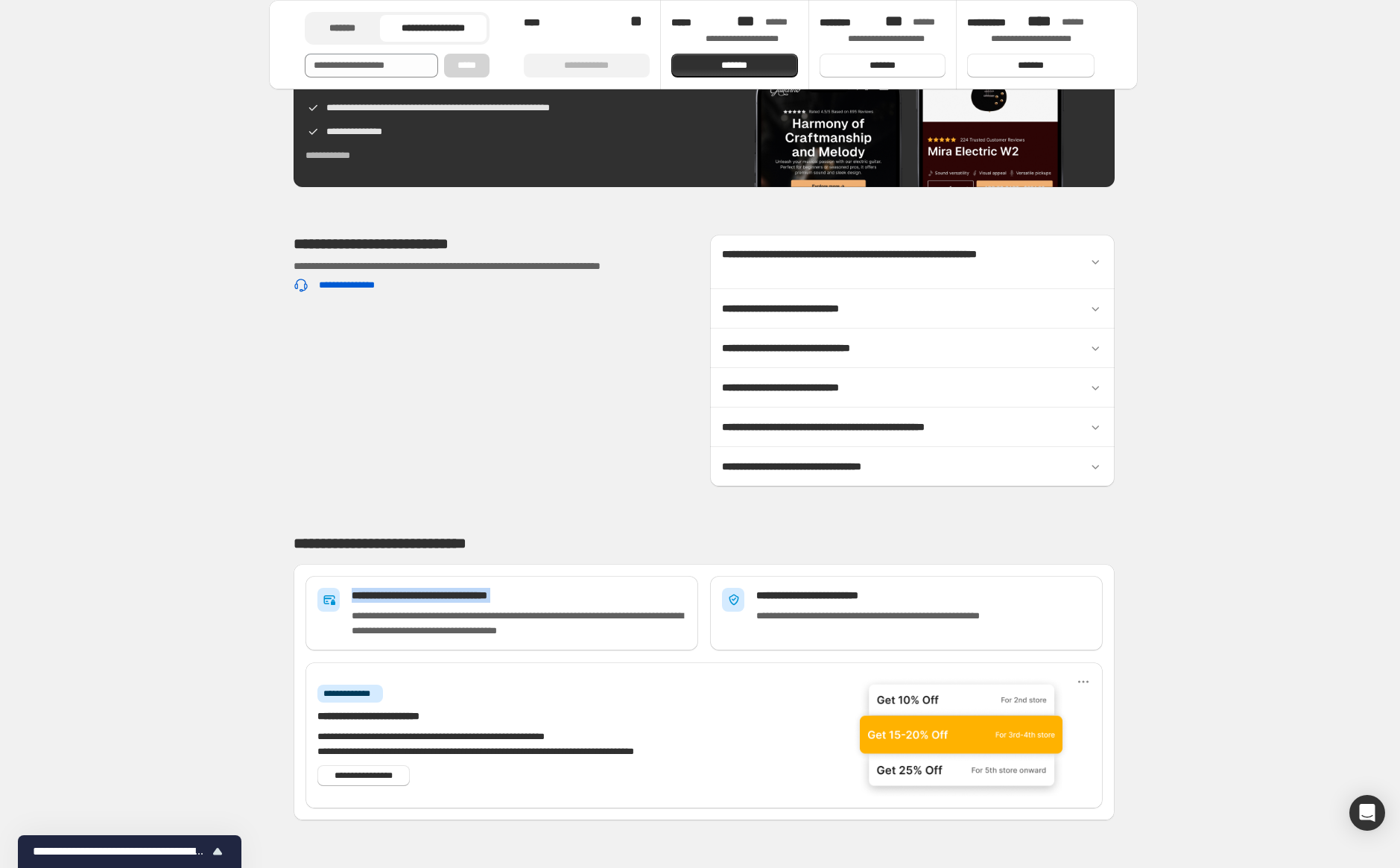 click on "**********" at bounding box center [519, 613] 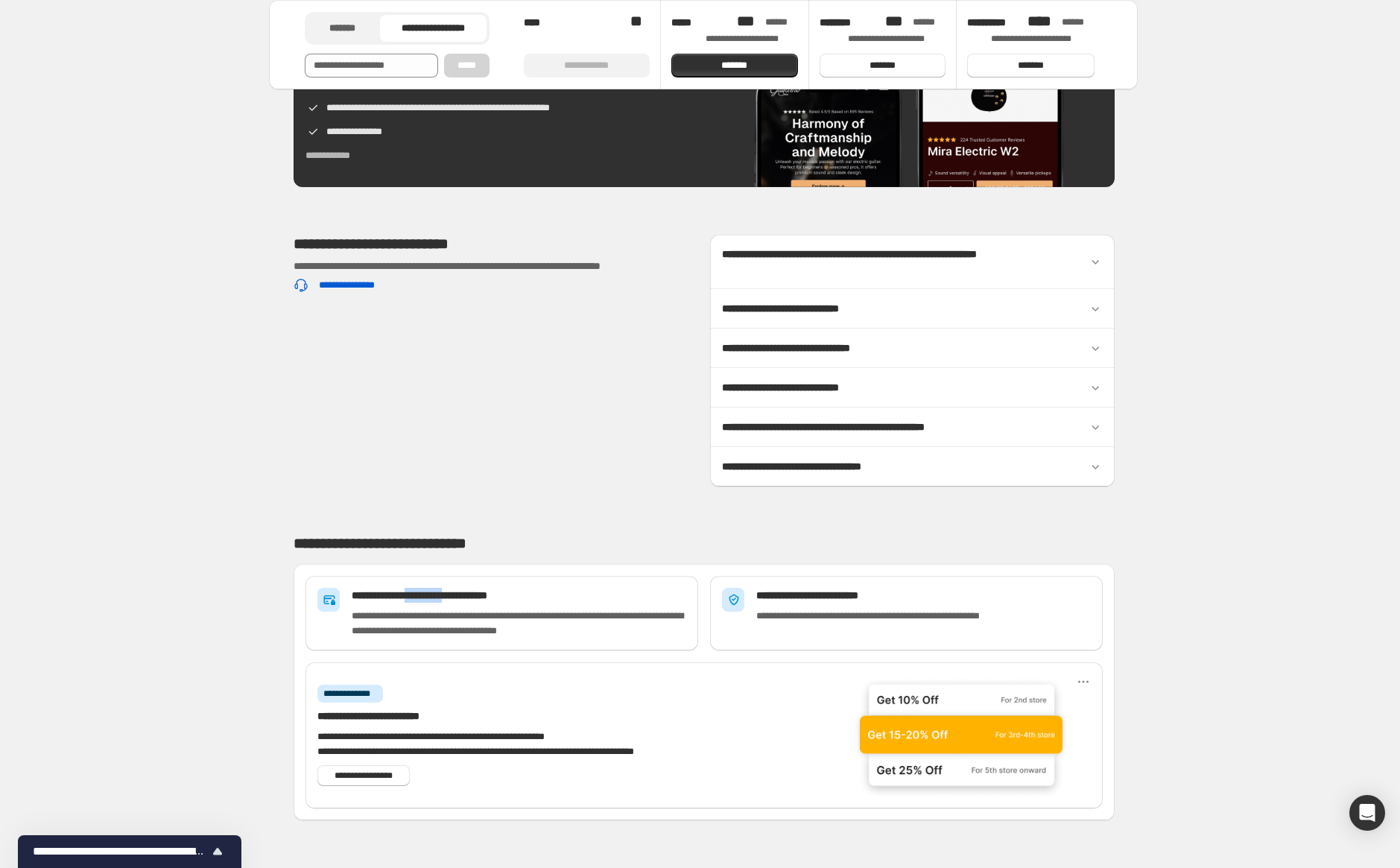 click on "**********" at bounding box center [519, 595] 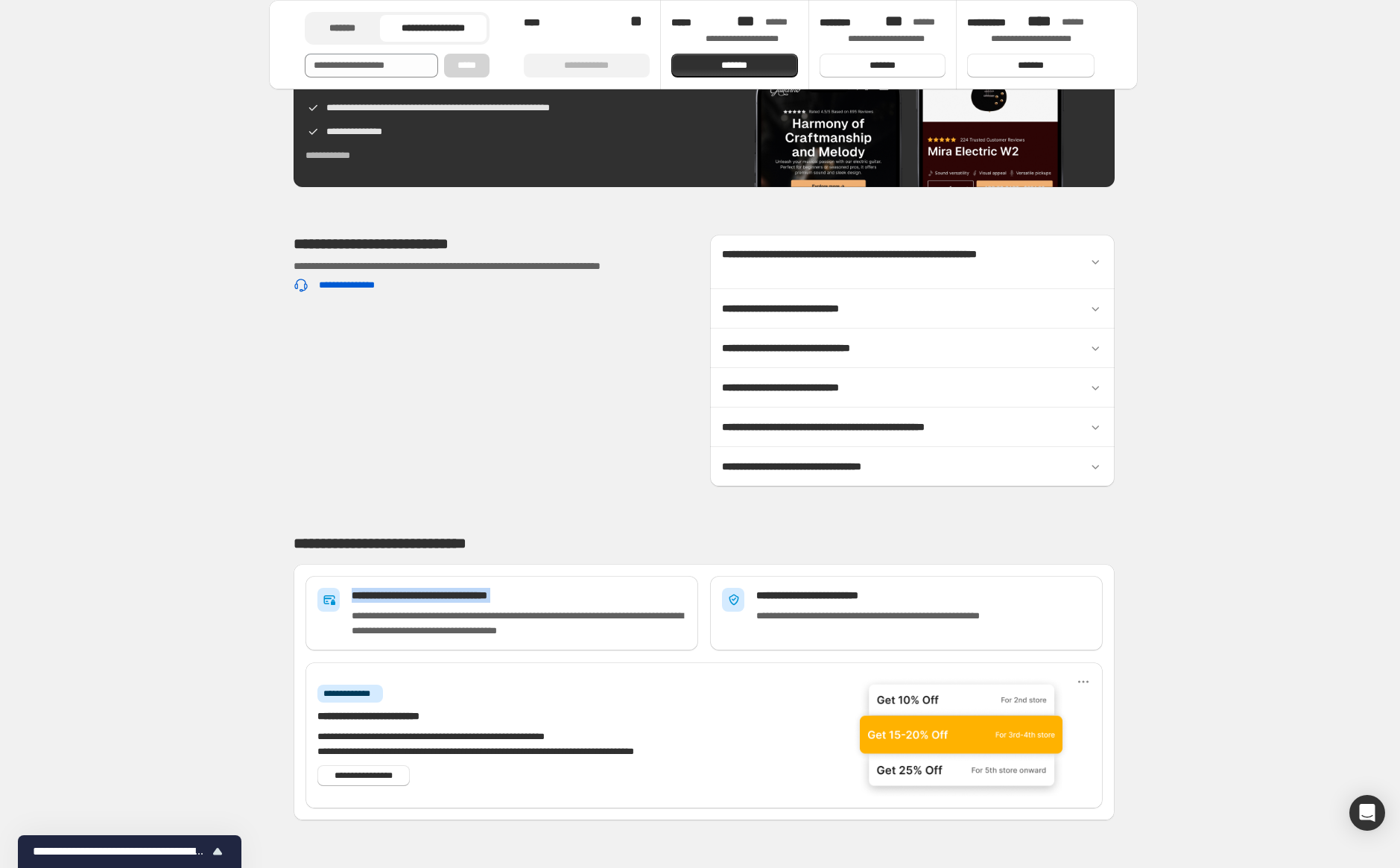 click on "**********" at bounding box center [519, 595] 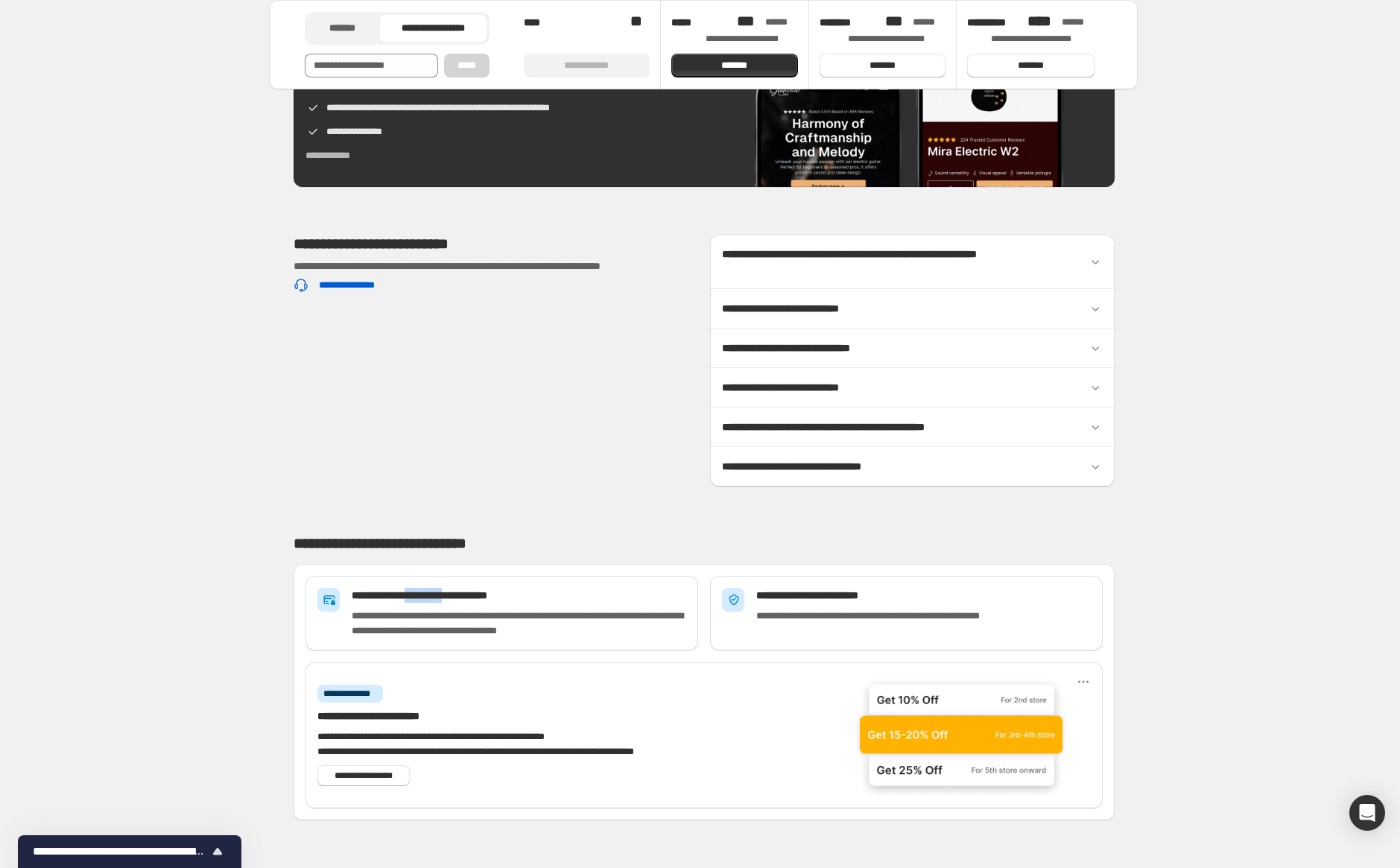 click on "**********" at bounding box center (519, 595) 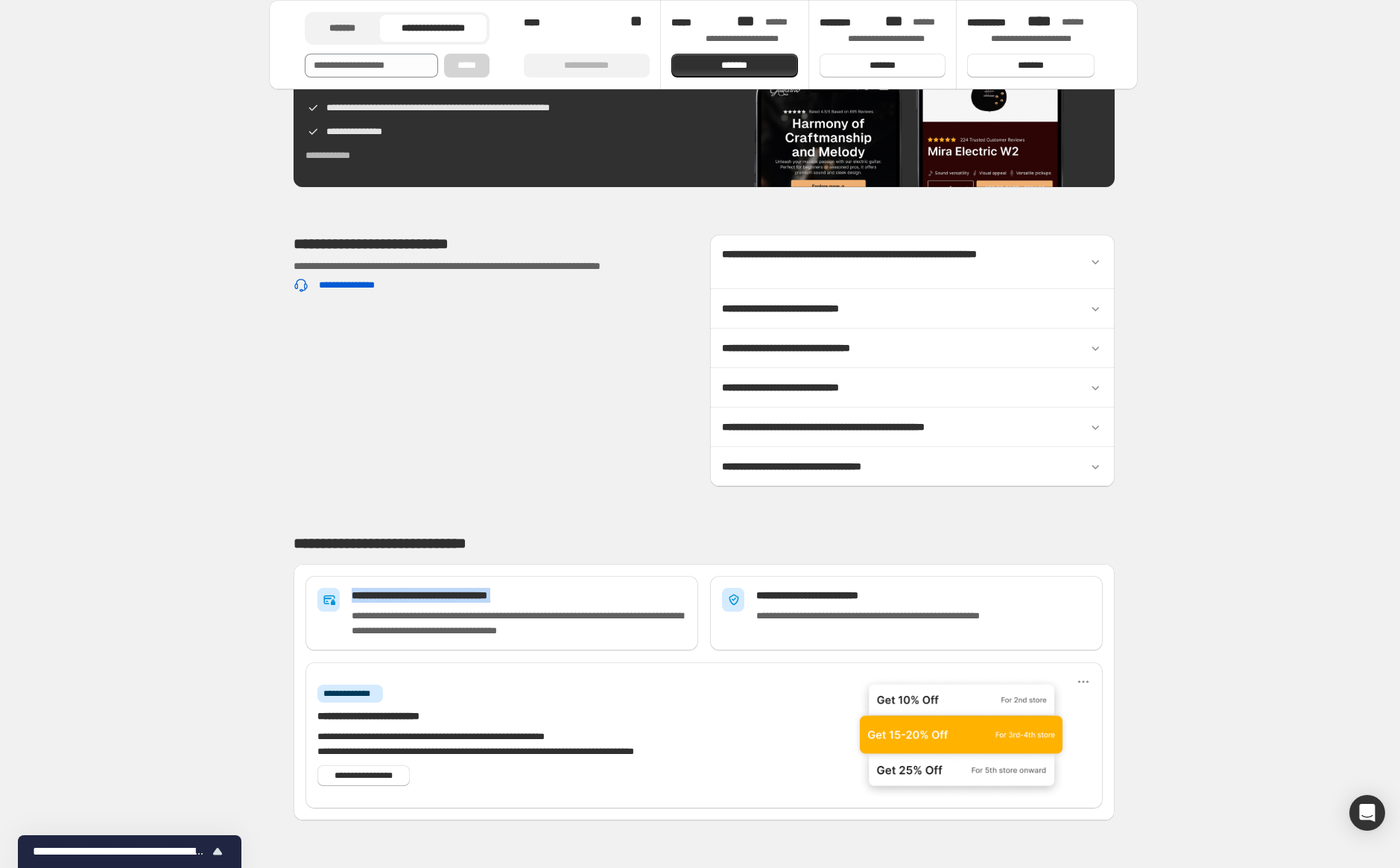 click on "**********" at bounding box center (519, 595) 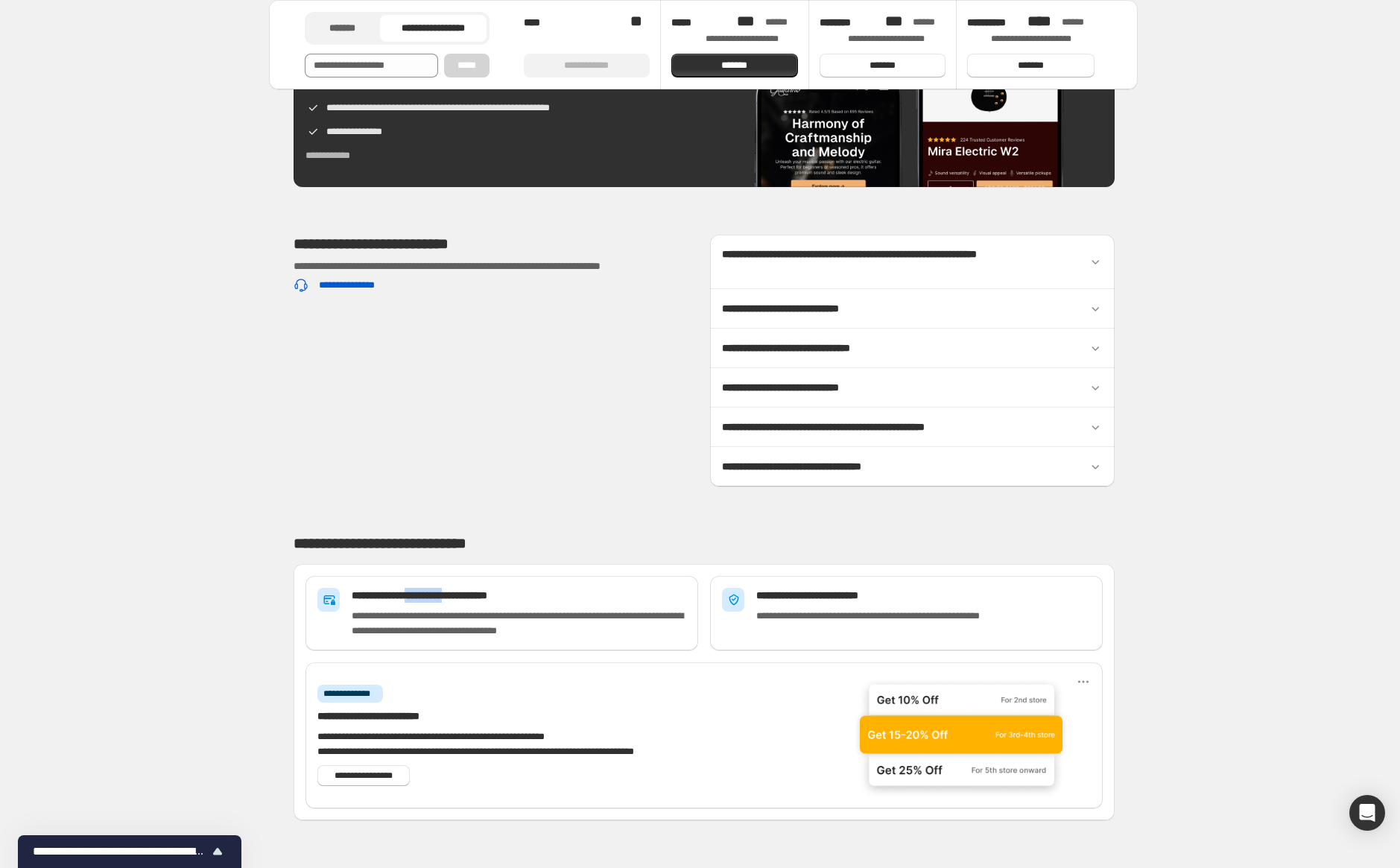 click on "**********" at bounding box center [519, 595] 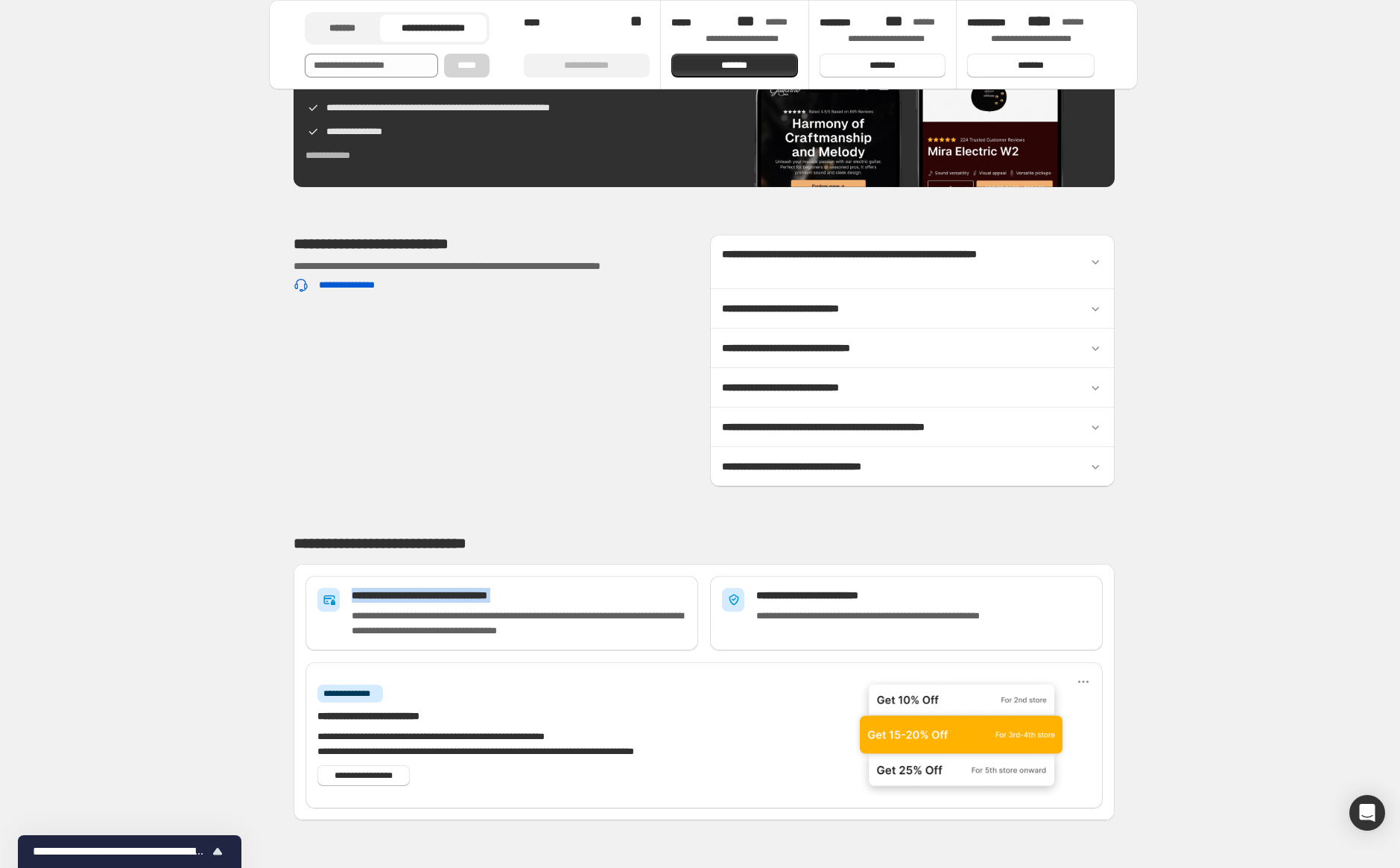 click on "**********" at bounding box center (519, 595) 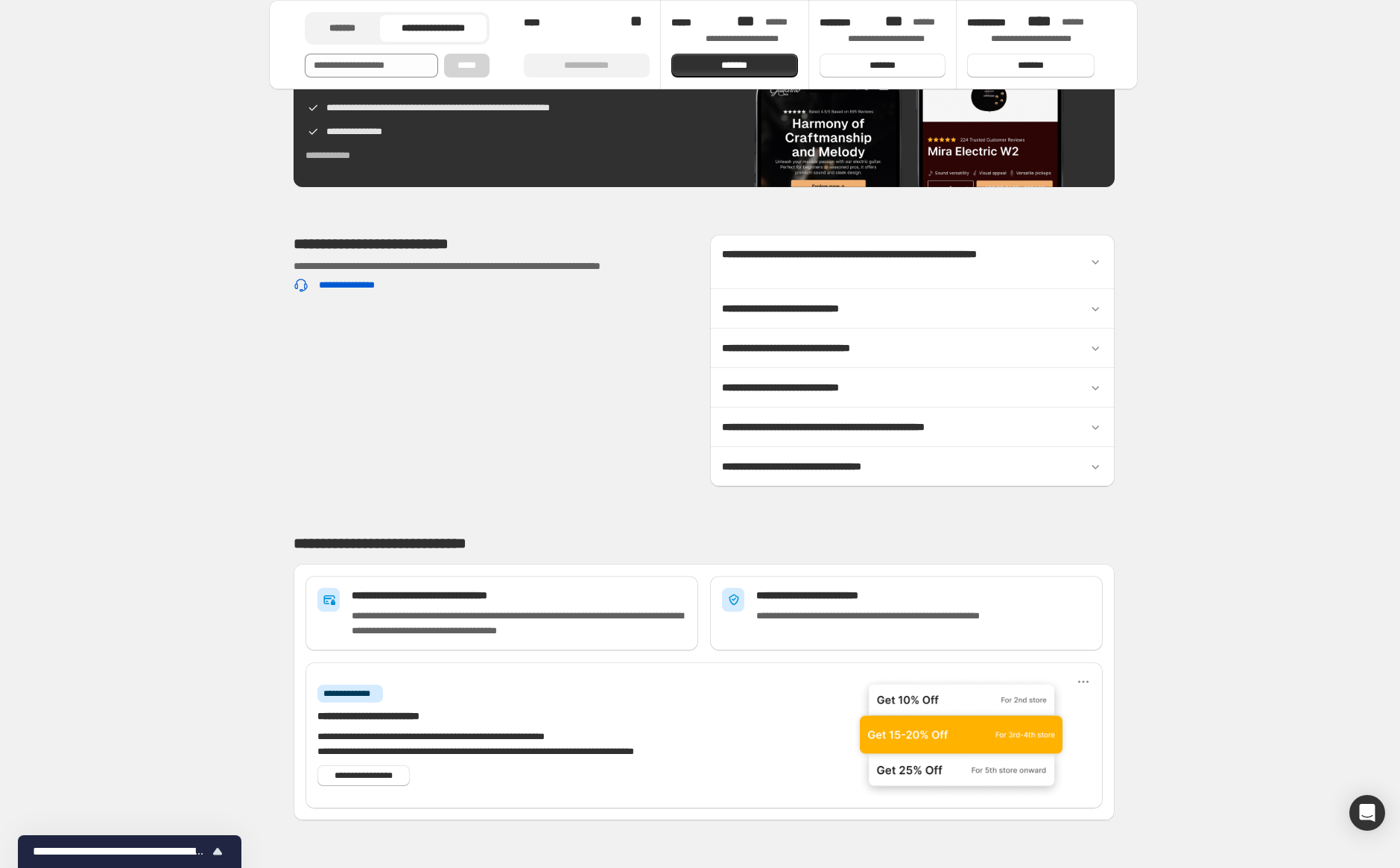 click on "**********" at bounding box center [519, 624] 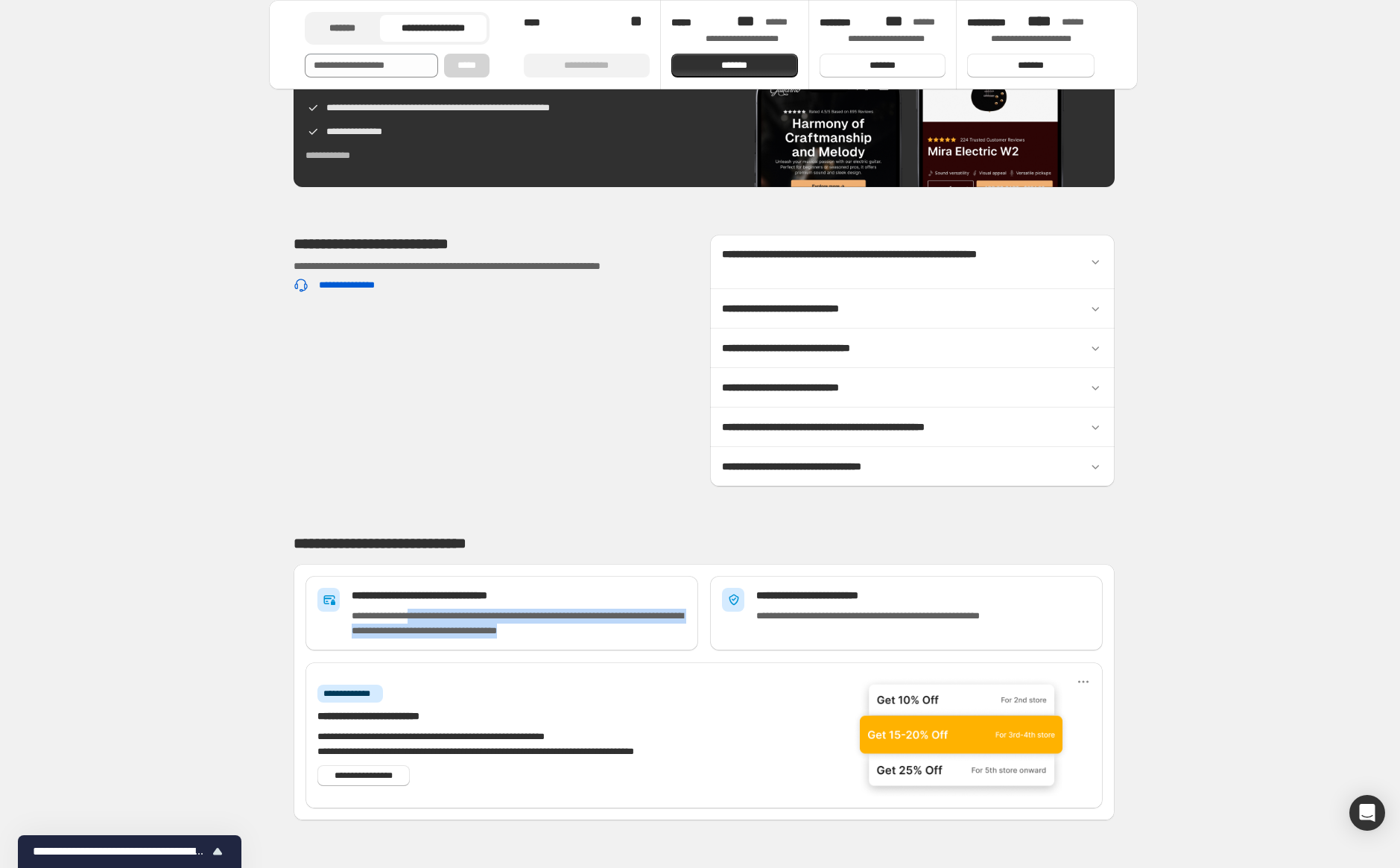drag, startPoint x: 425, startPoint y: 615, endPoint x: 657, endPoint y: 644, distance: 233.80547 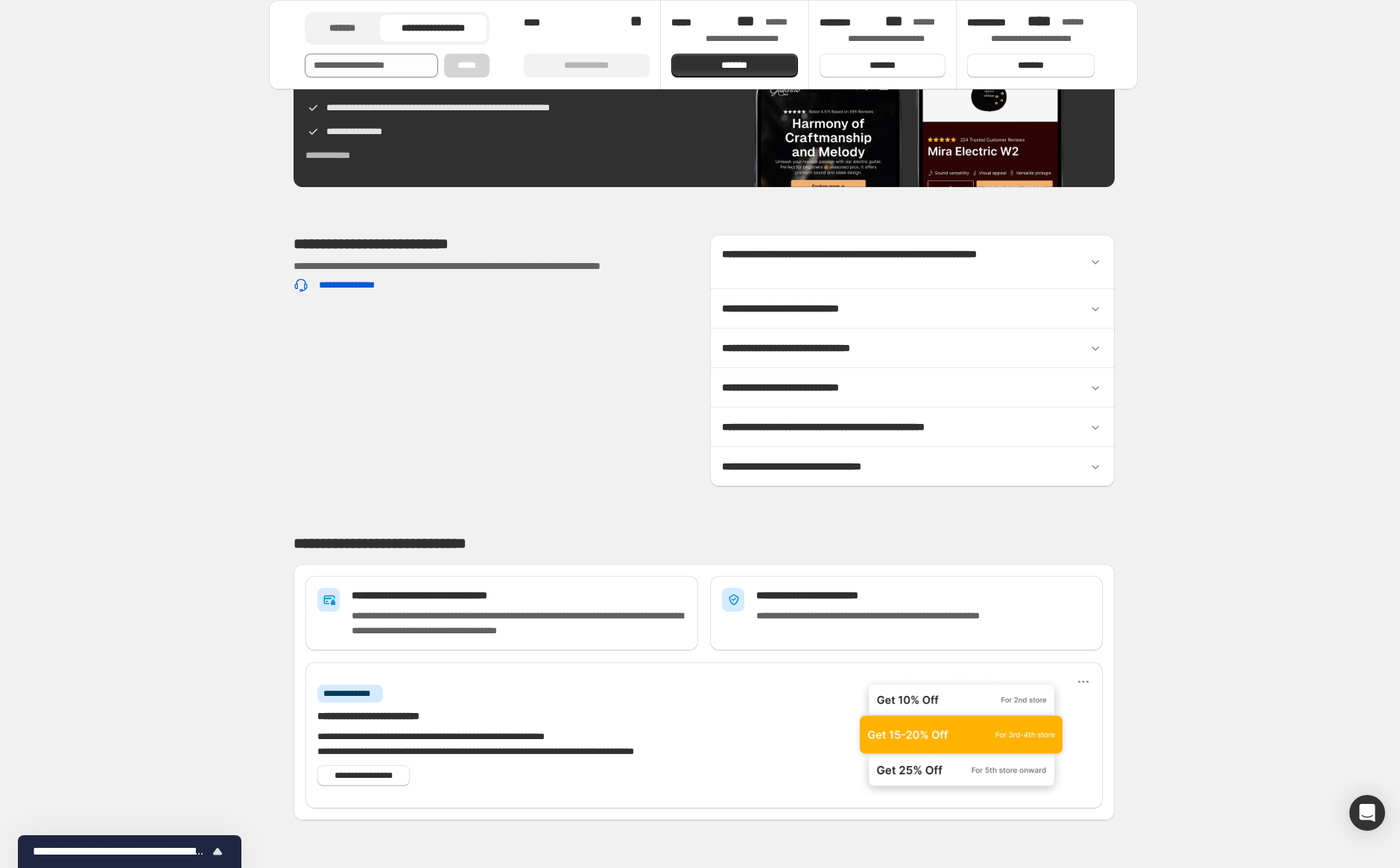 click on "**********" at bounding box center (519, 624) 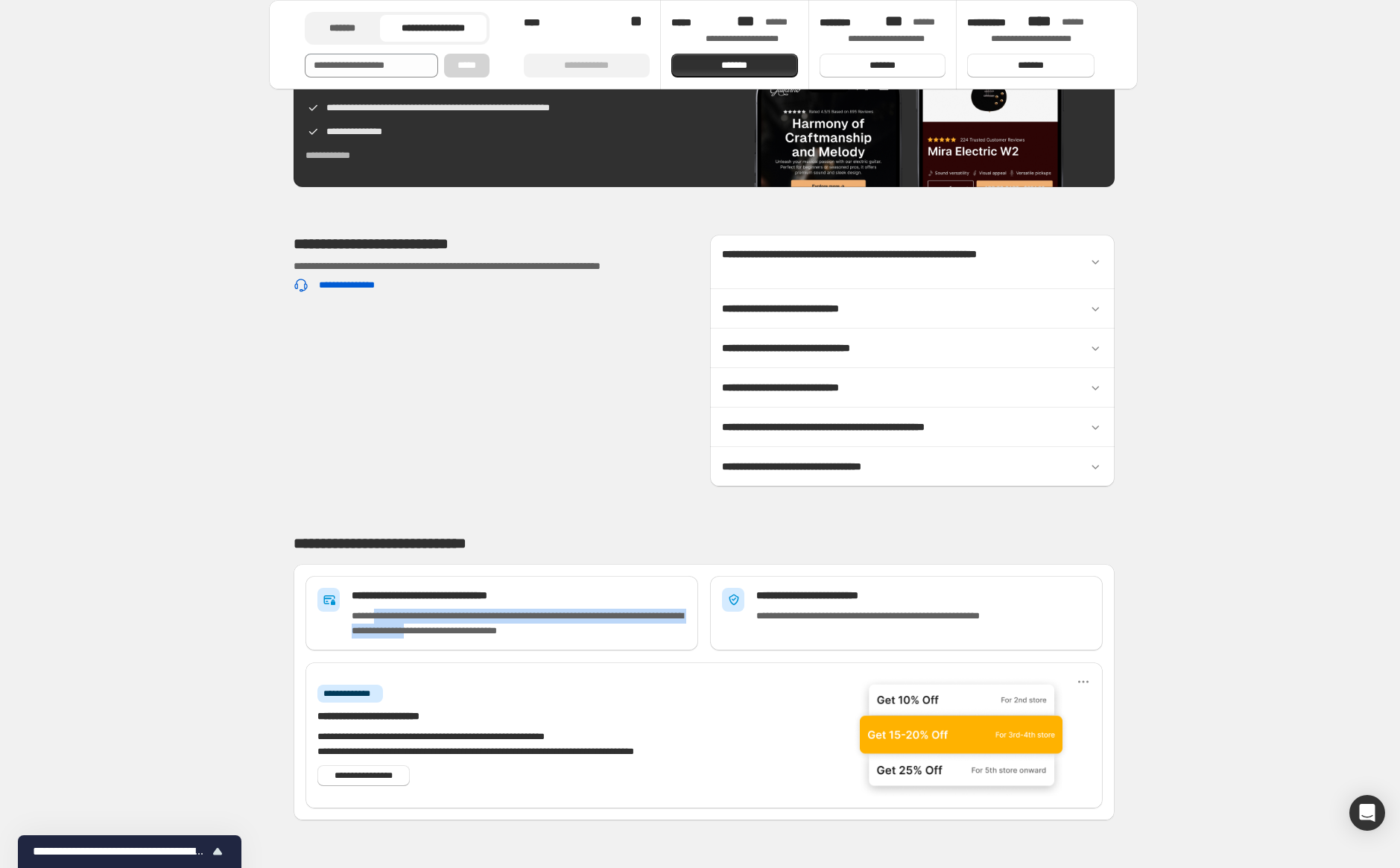 drag, startPoint x: 385, startPoint y: 607, endPoint x: 507, endPoint y: 634, distance: 124.95199 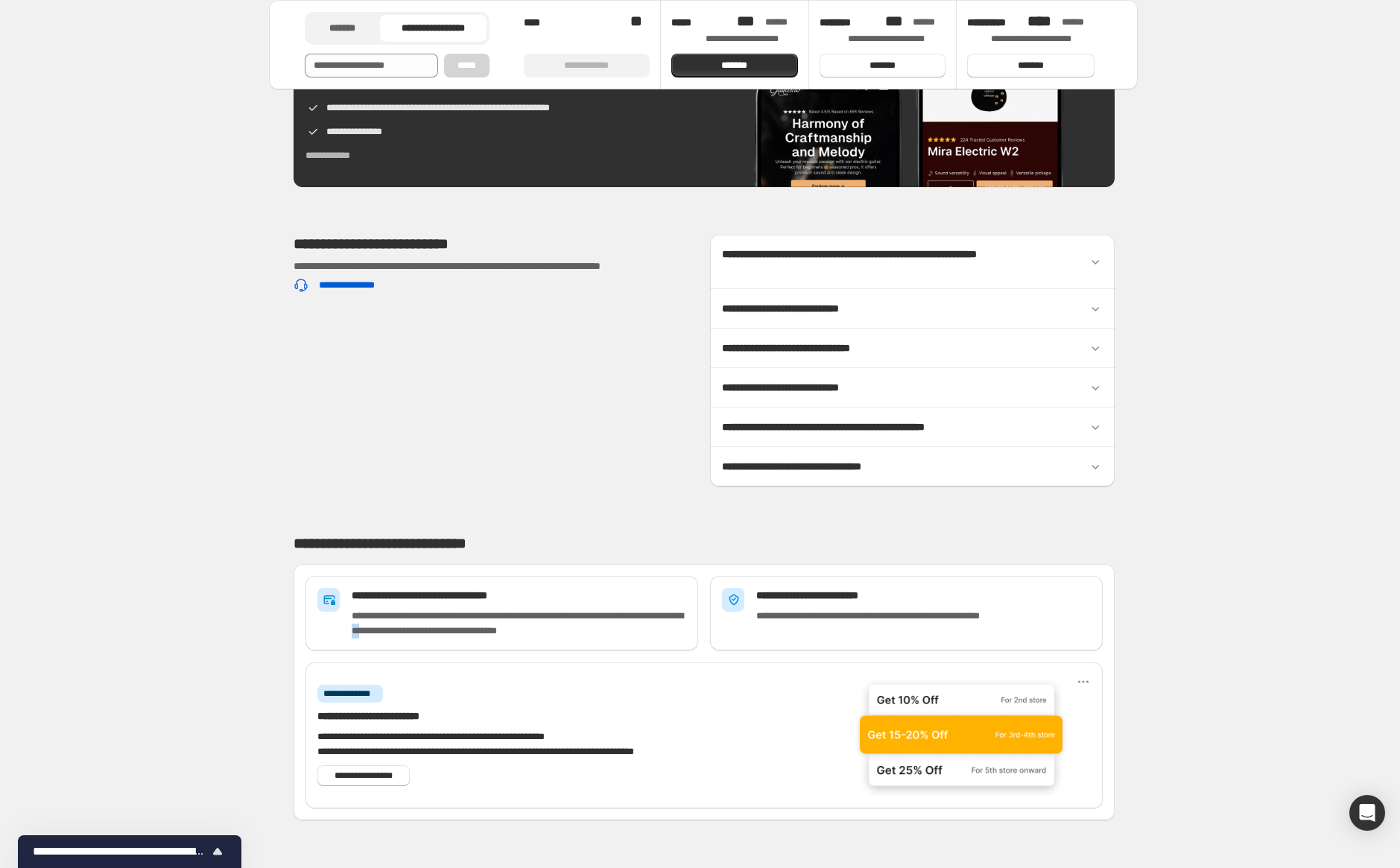 click on "**********" at bounding box center [501, 613] 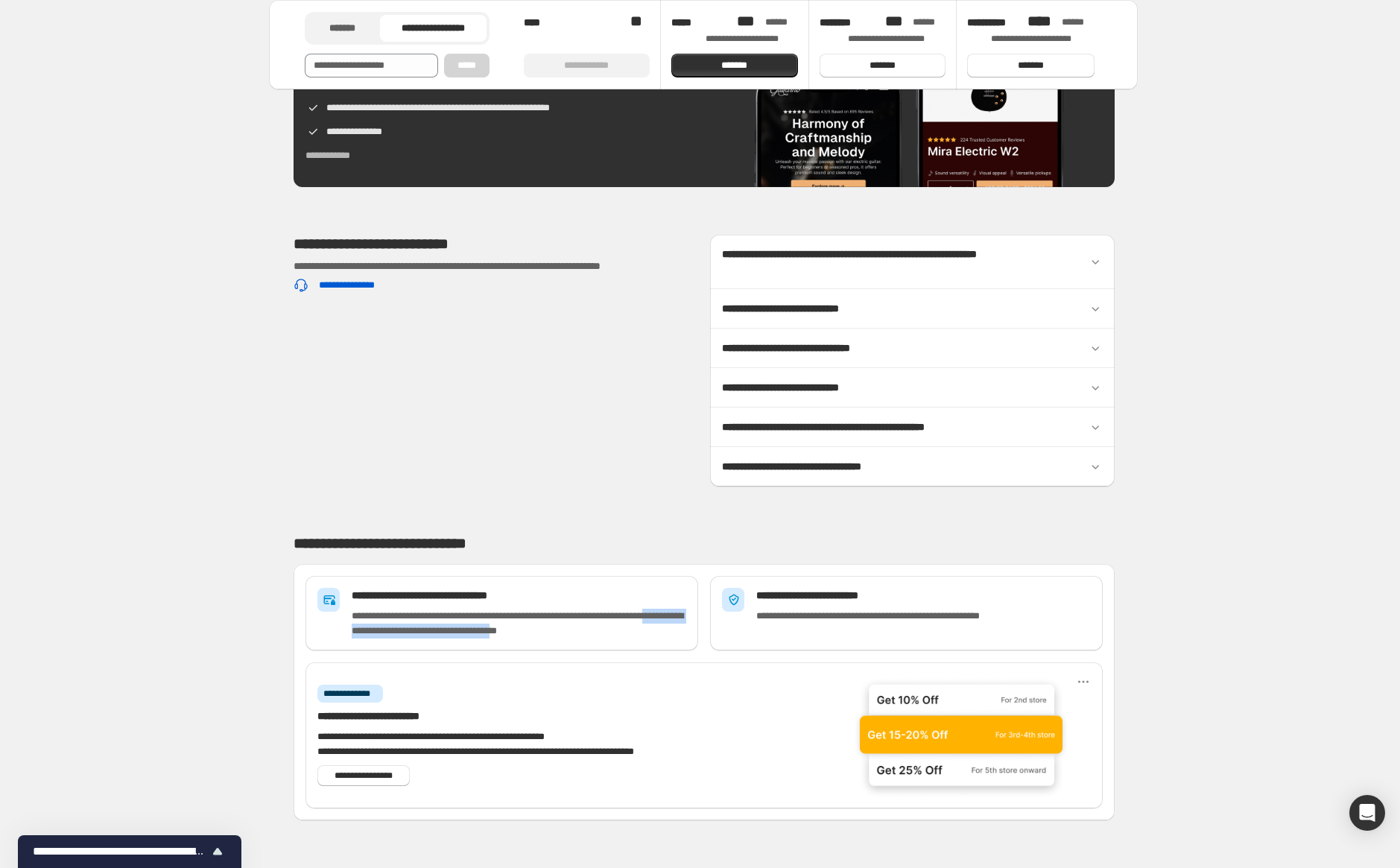 drag, startPoint x: 422, startPoint y: 628, endPoint x: 606, endPoint y: 642, distance: 184.53184 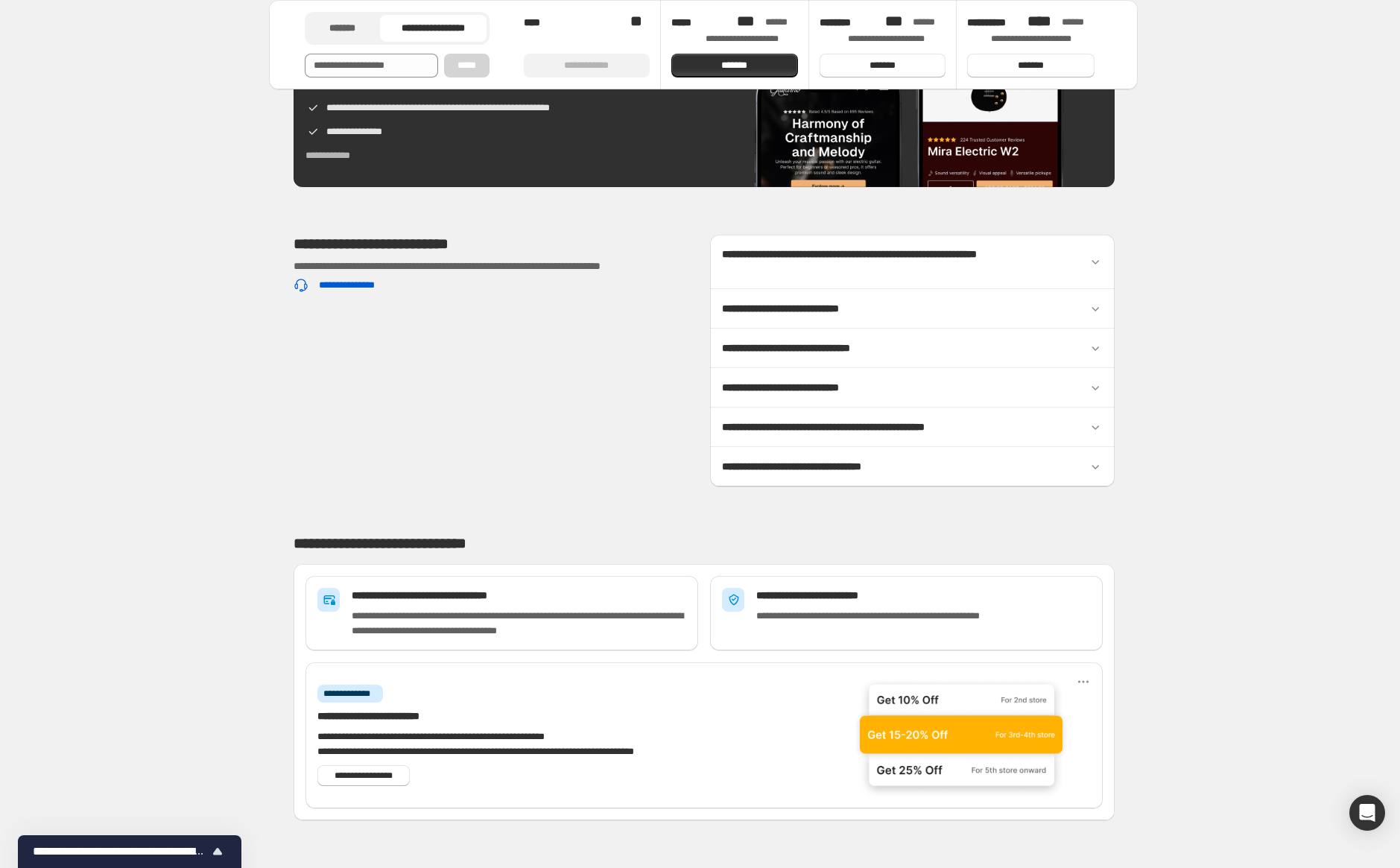 click on "**********" at bounding box center (519, 624) 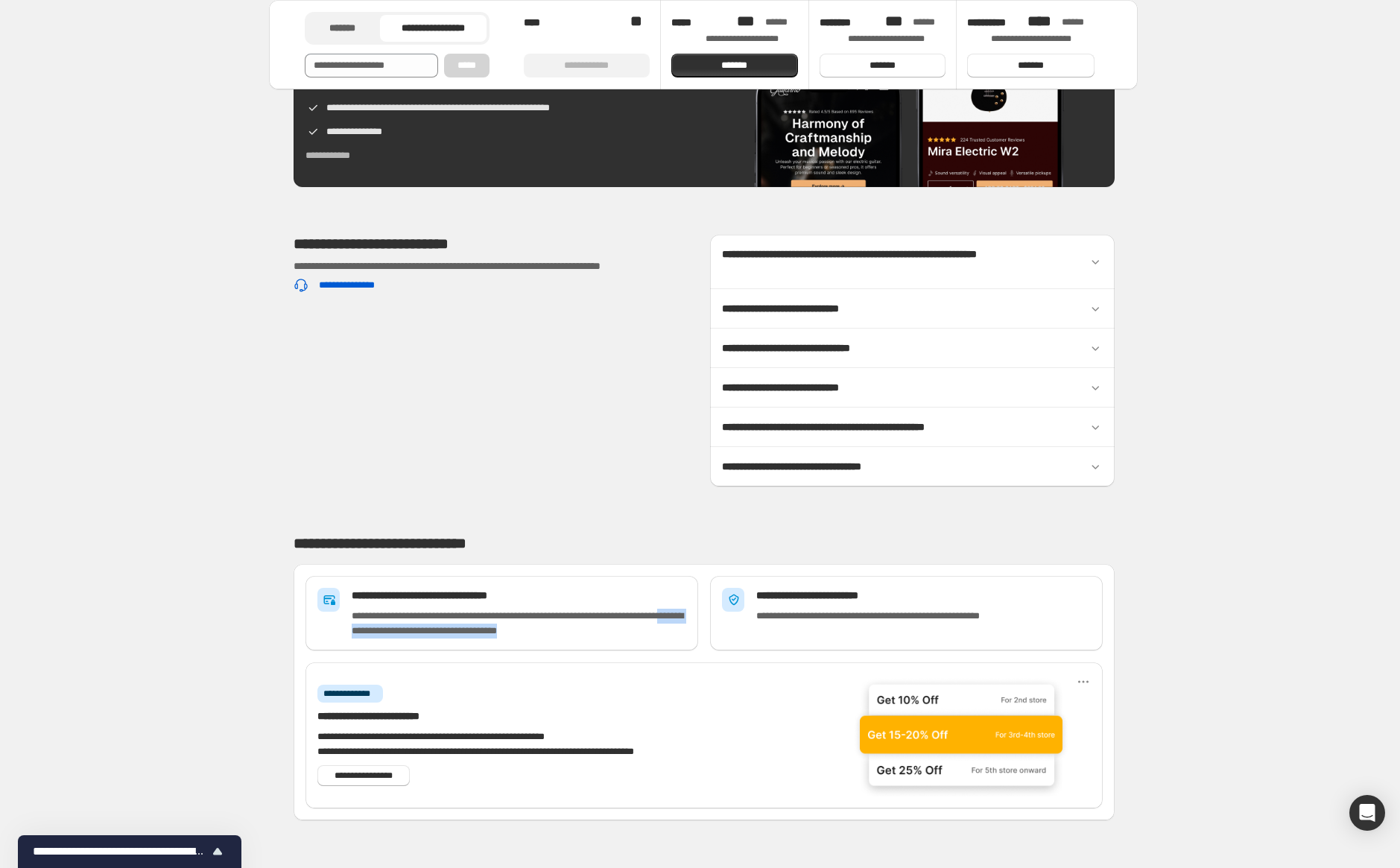 drag, startPoint x: 402, startPoint y: 626, endPoint x: 642, endPoint y: 626, distance: 240 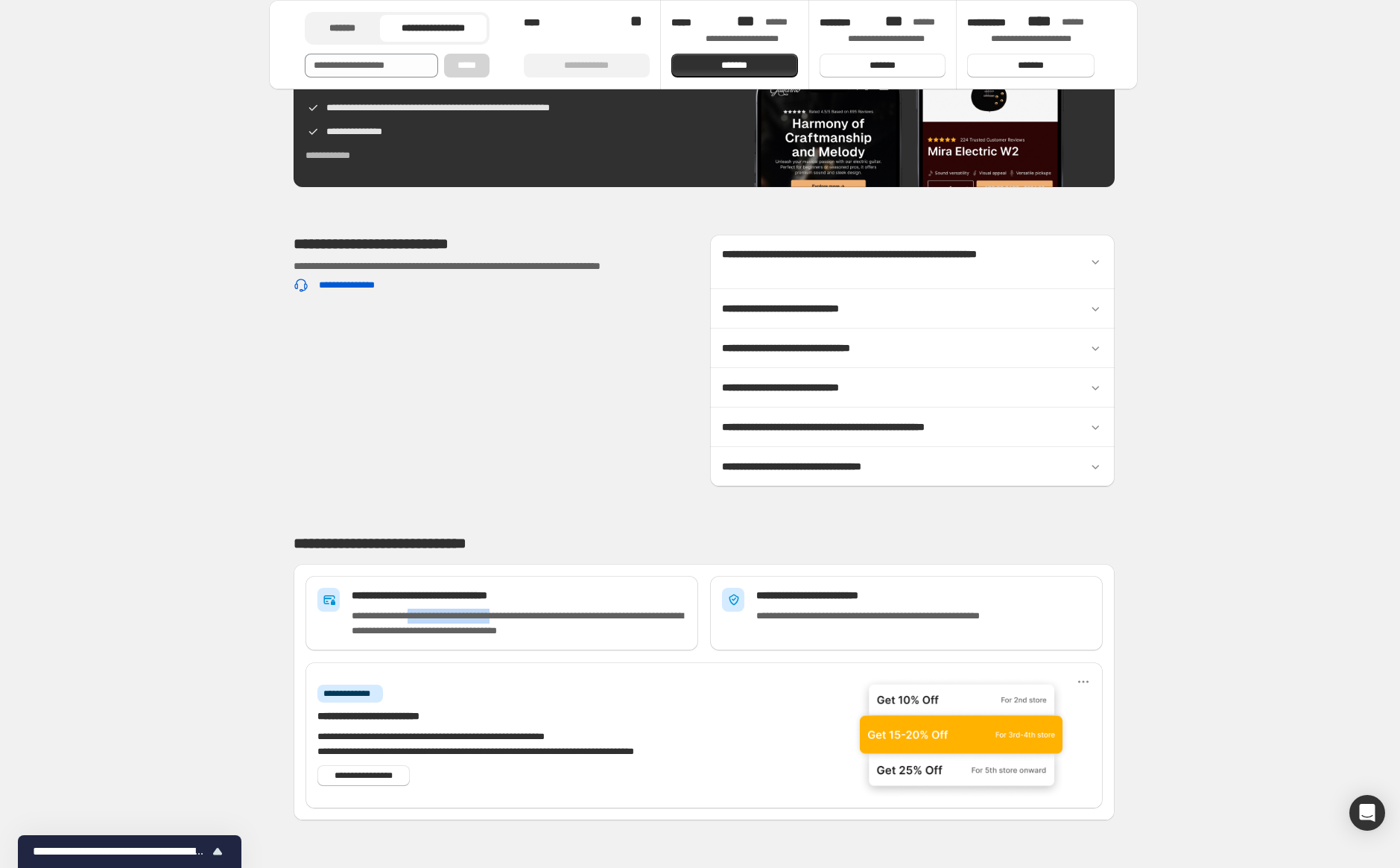 drag, startPoint x: 428, startPoint y: 606, endPoint x: 604, endPoint y: 611, distance: 176.07101 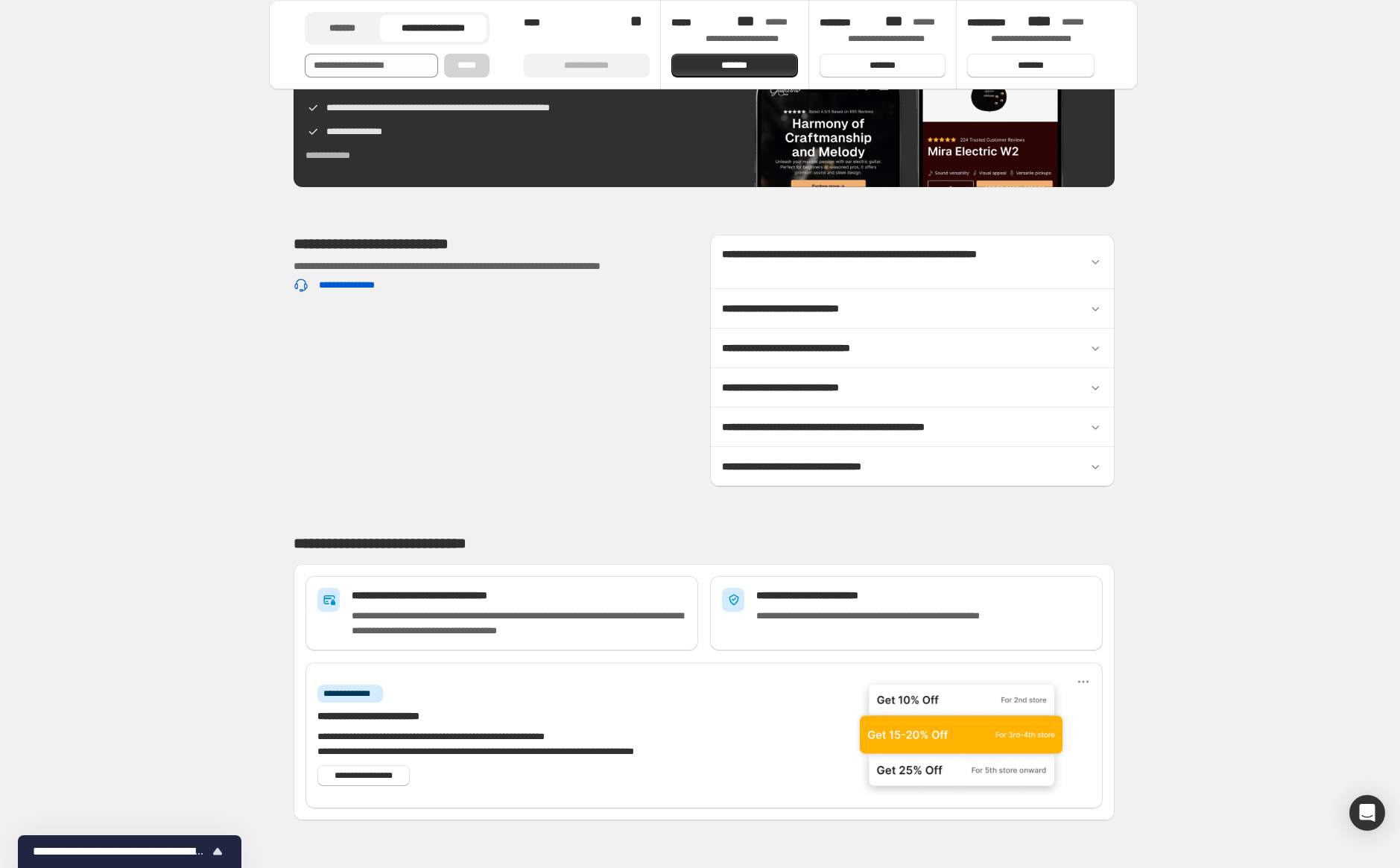 click on "**********" at bounding box center [519, 624] 